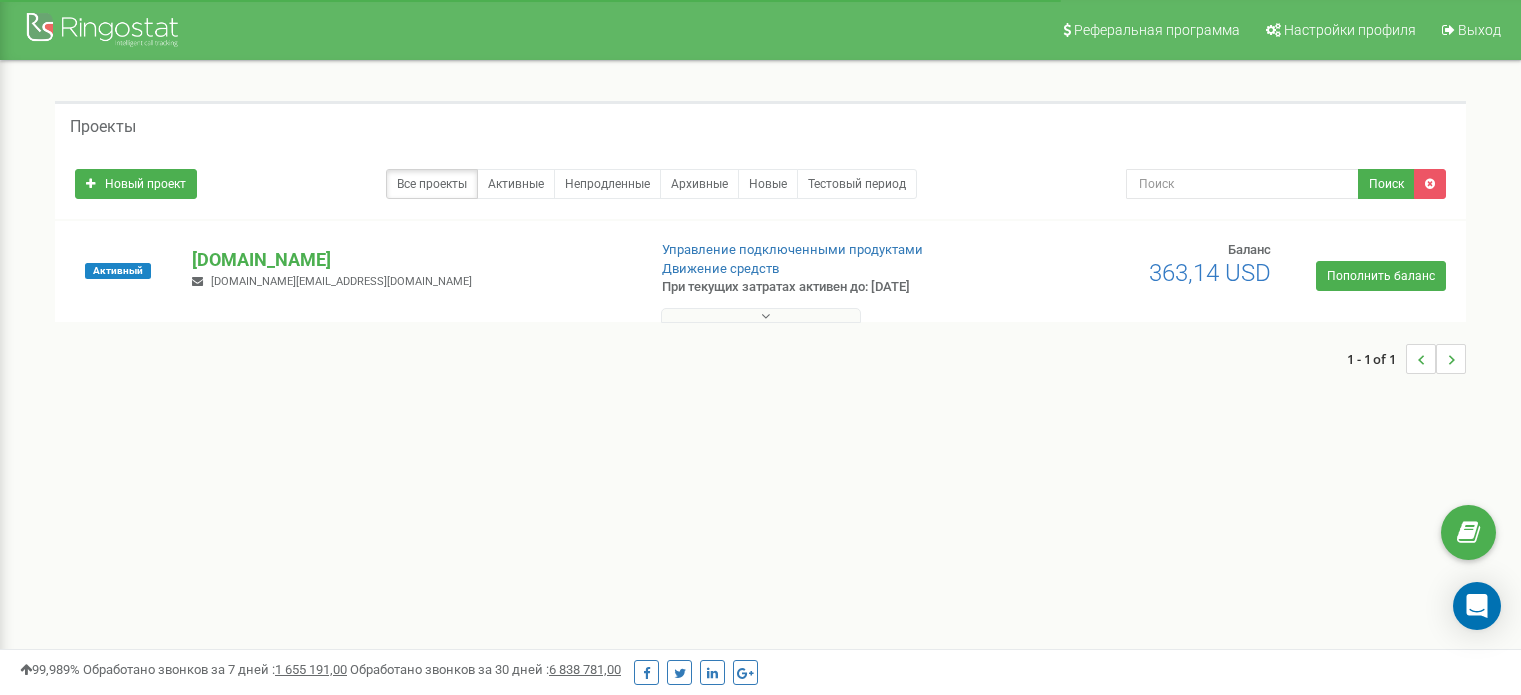scroll, scrollTop: 0, scrollLeft: 0, axis: both 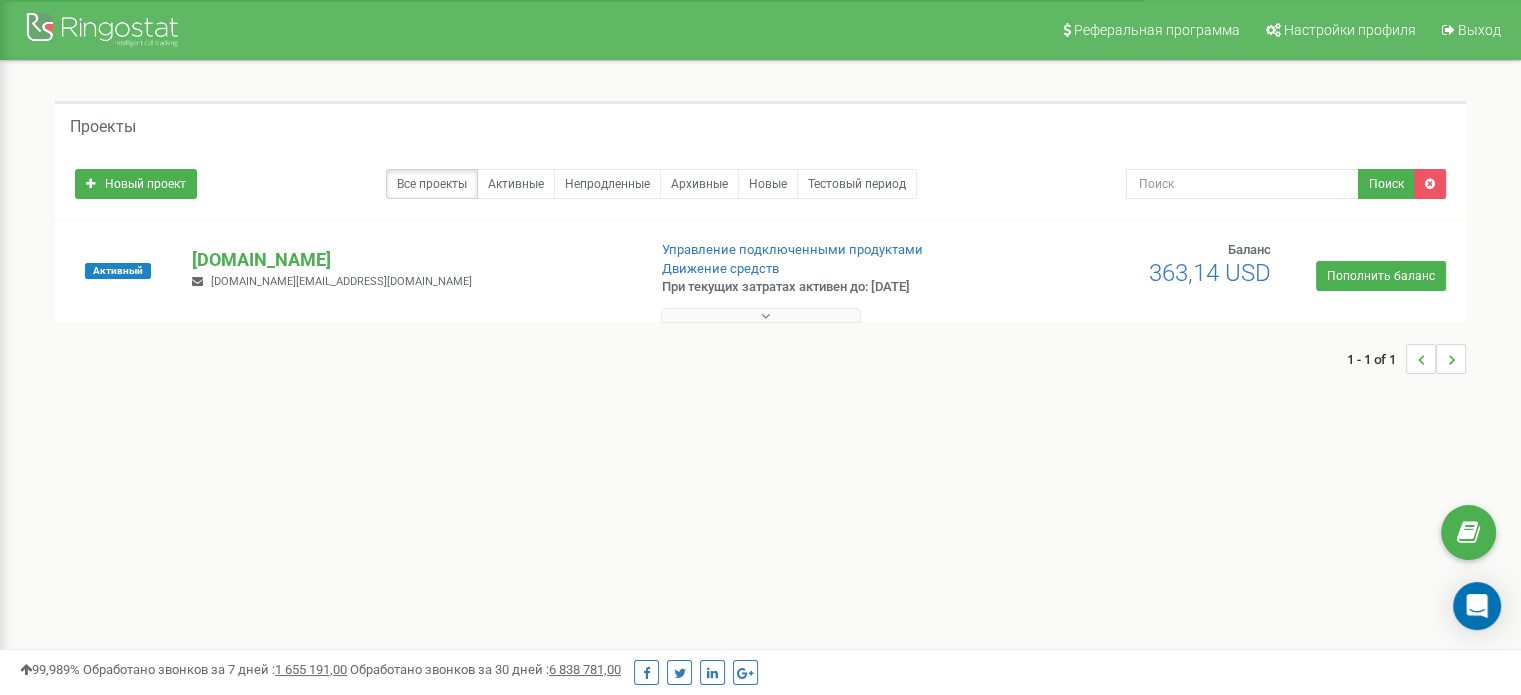 click at bounding box center (765, 316) 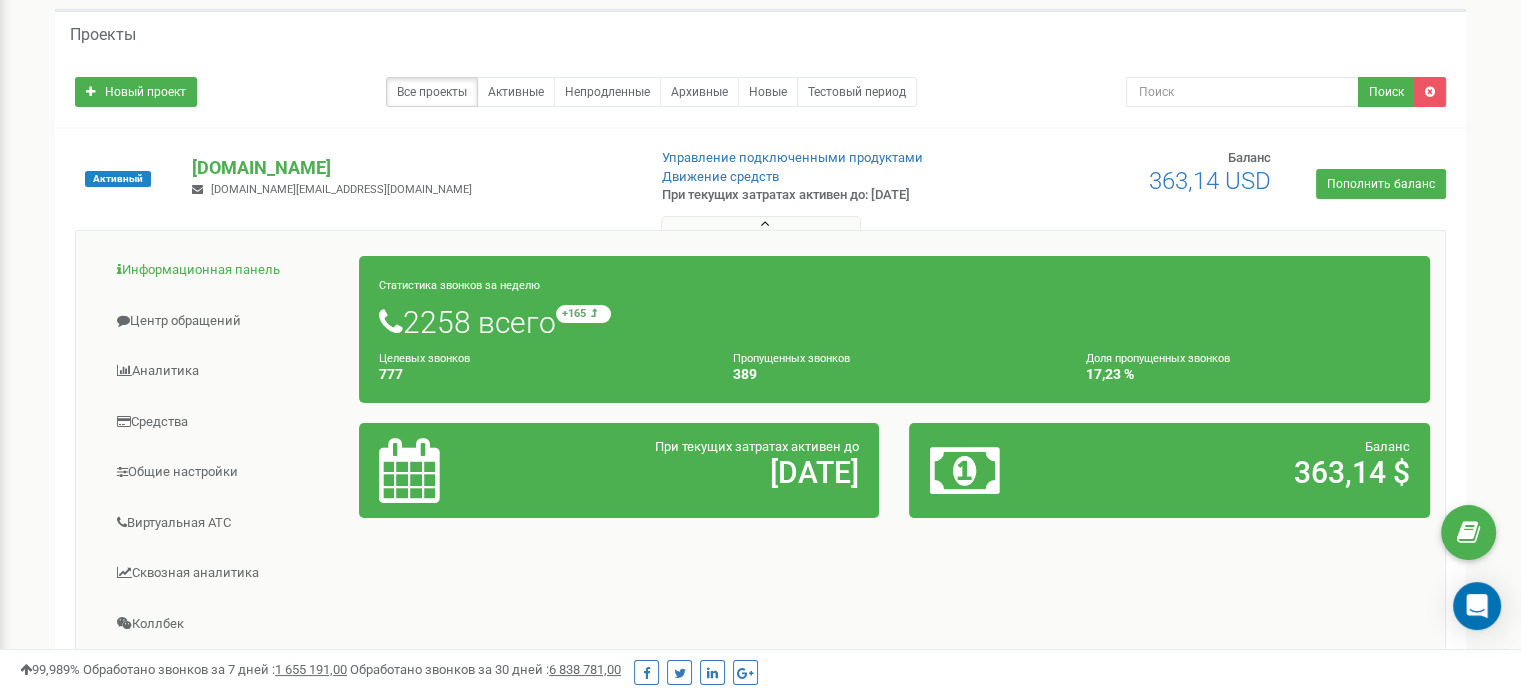 scroll, scrollTop: 200, scrollLeft: 0, axis: vertical 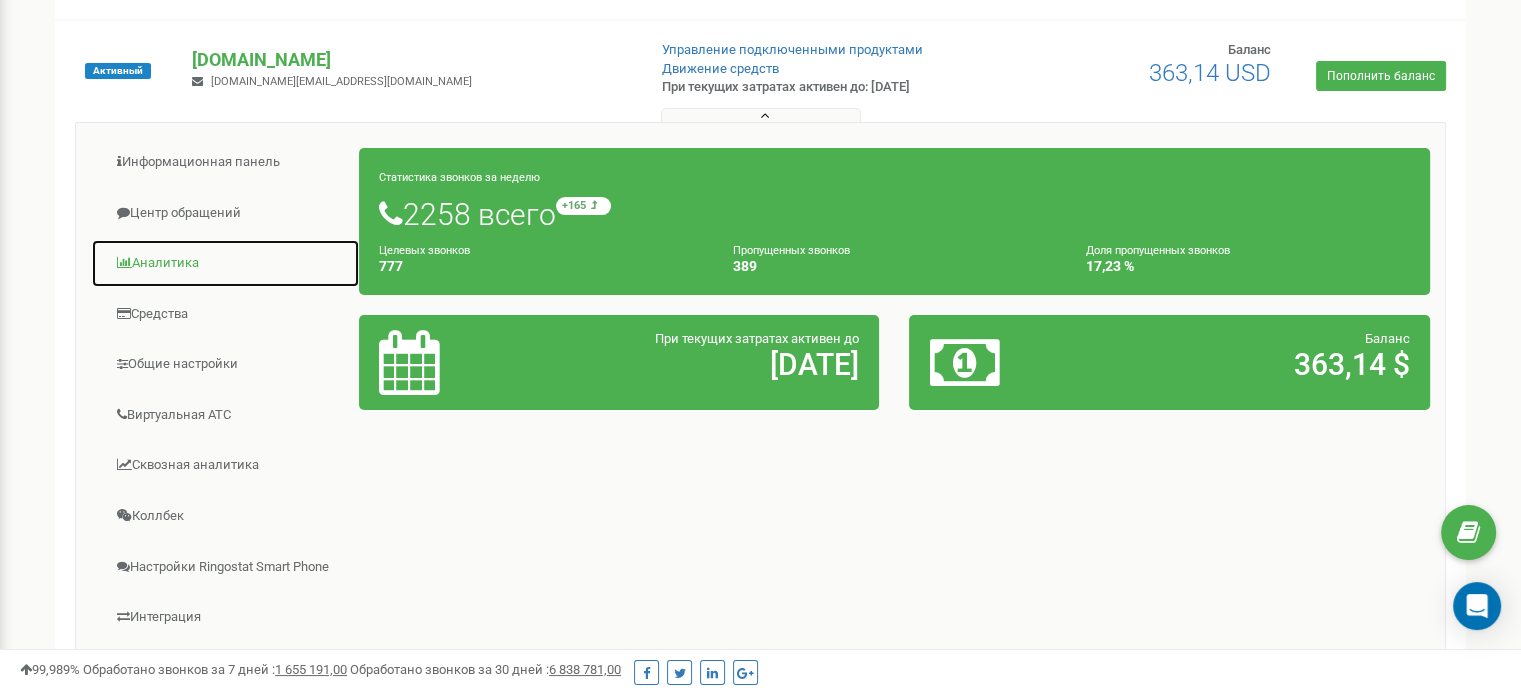click on "Аналитика" at bounding box center (225, 263) 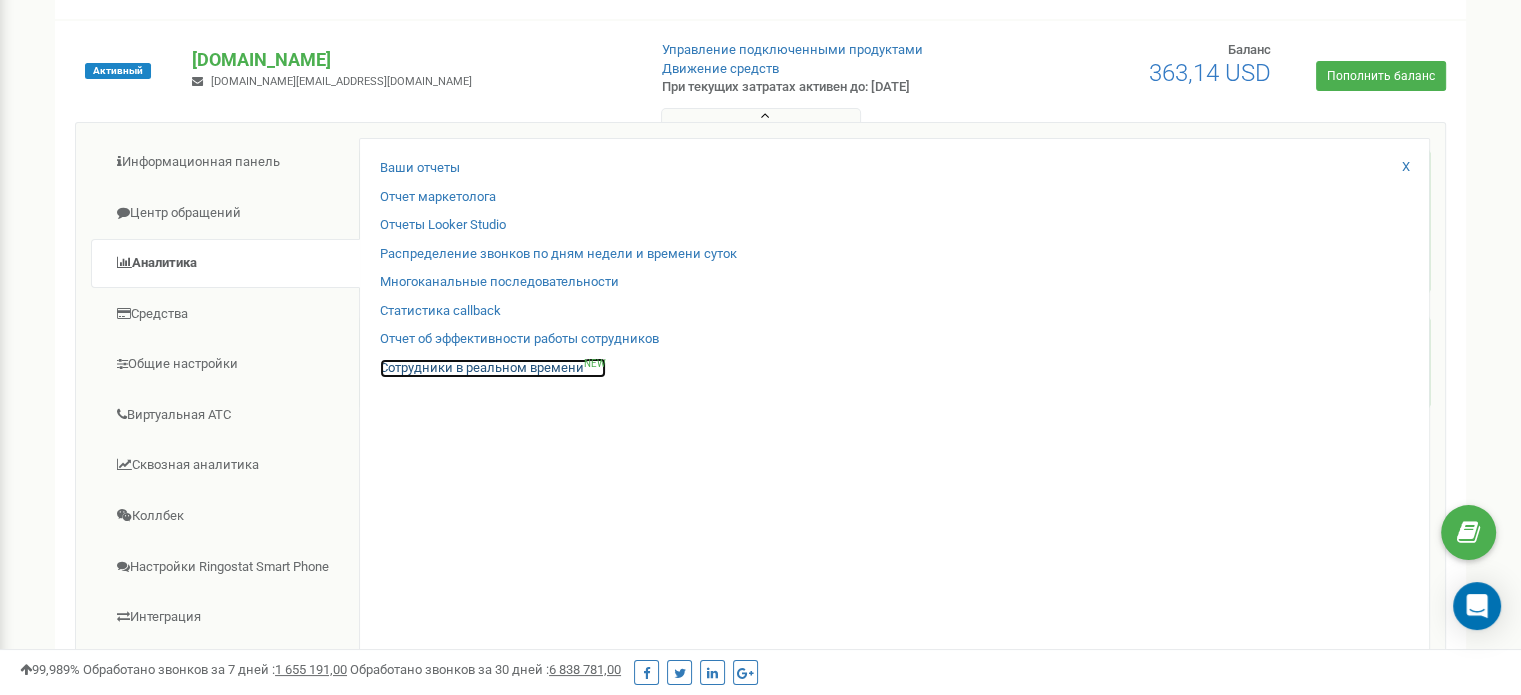 click on "Сотрудники в реальном времени  NEW" at bounding box center (493, 368) 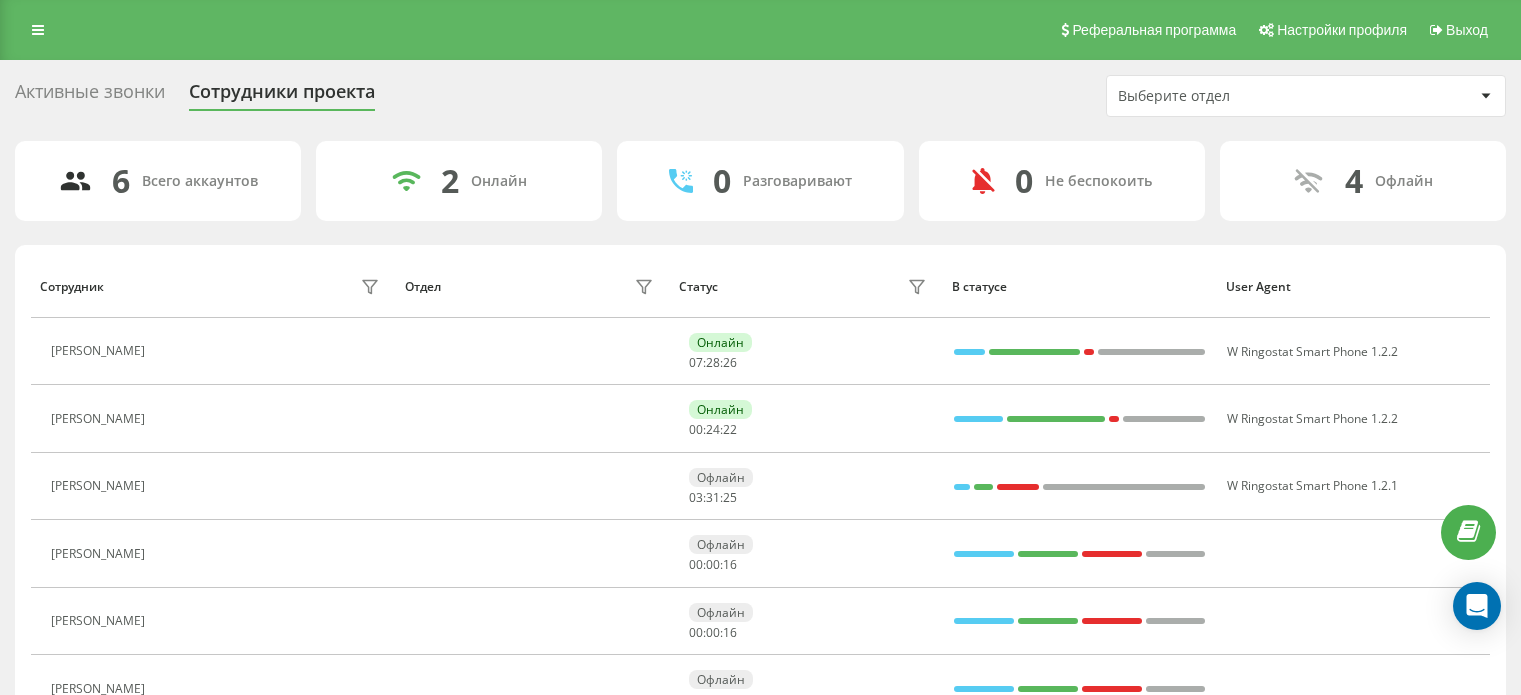 scroll, scrollTop: 0, scrollLeft: 0, axis: both 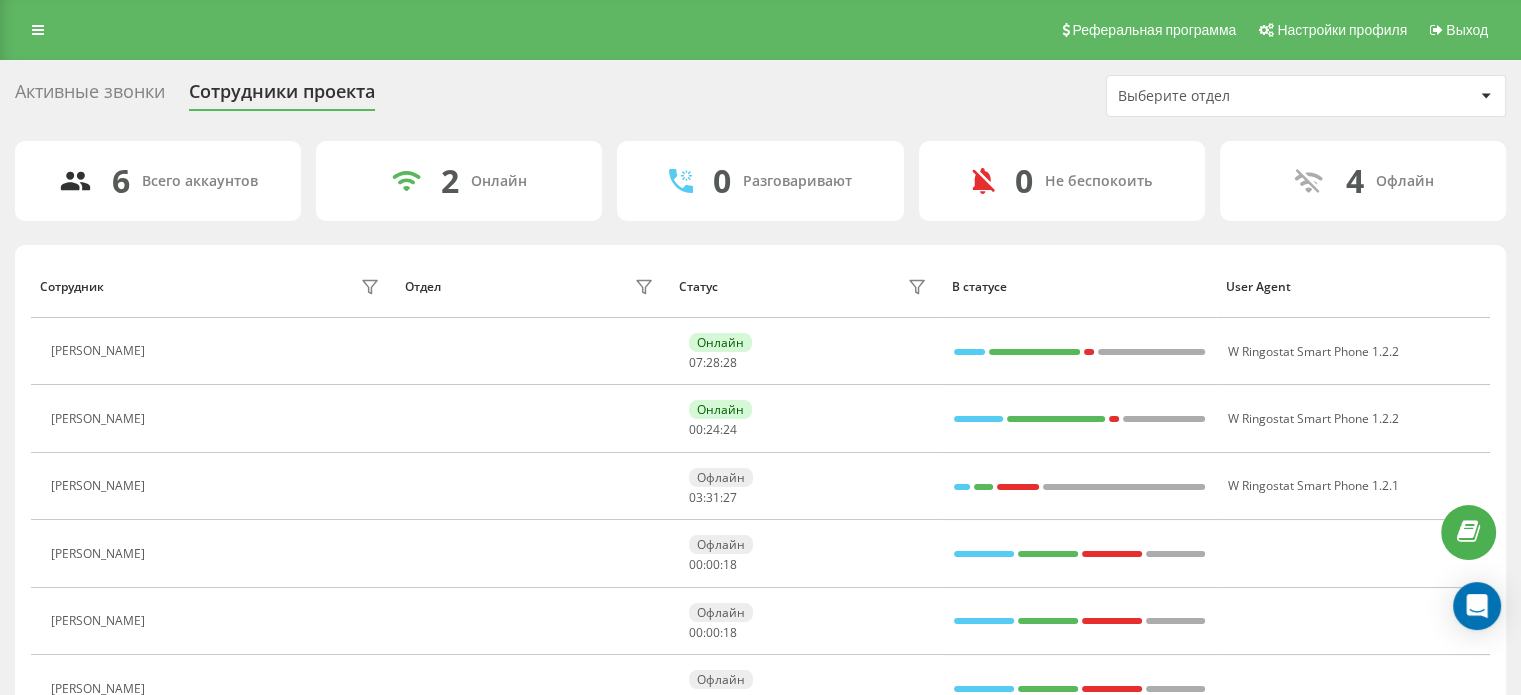 click on "Реферальная программа Настройки профиля Выход" at bounding box center (760, 30) 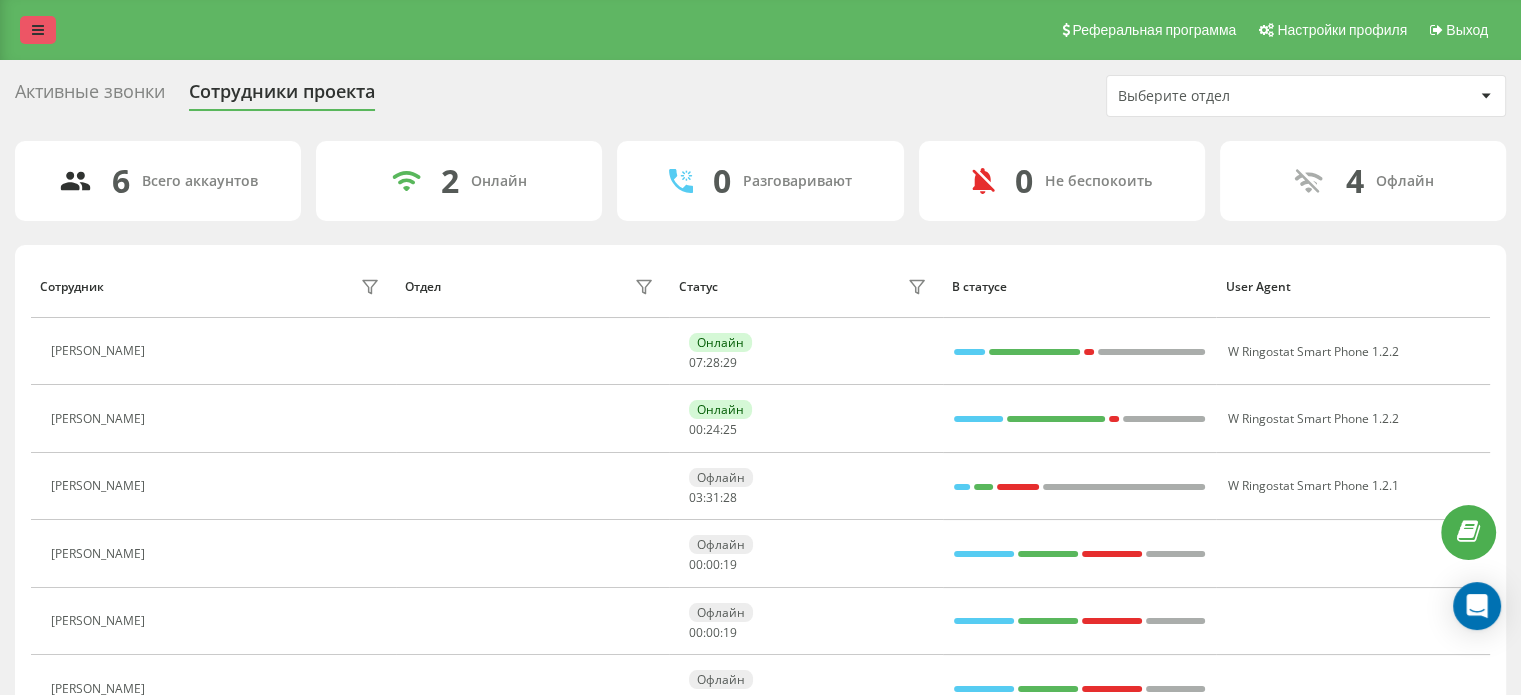 click at bounding box center [38, 30] 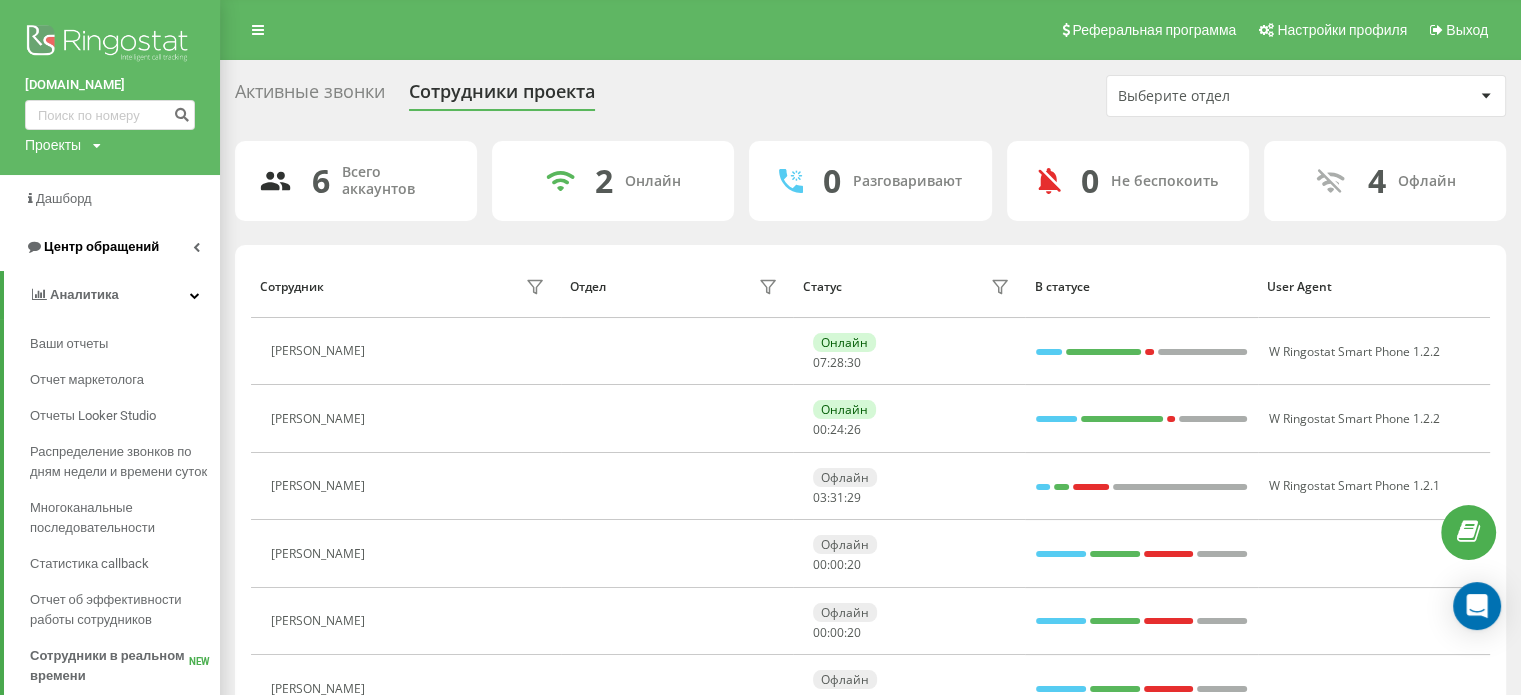 click on "Центр обращений" at bounding box center (110, 247) 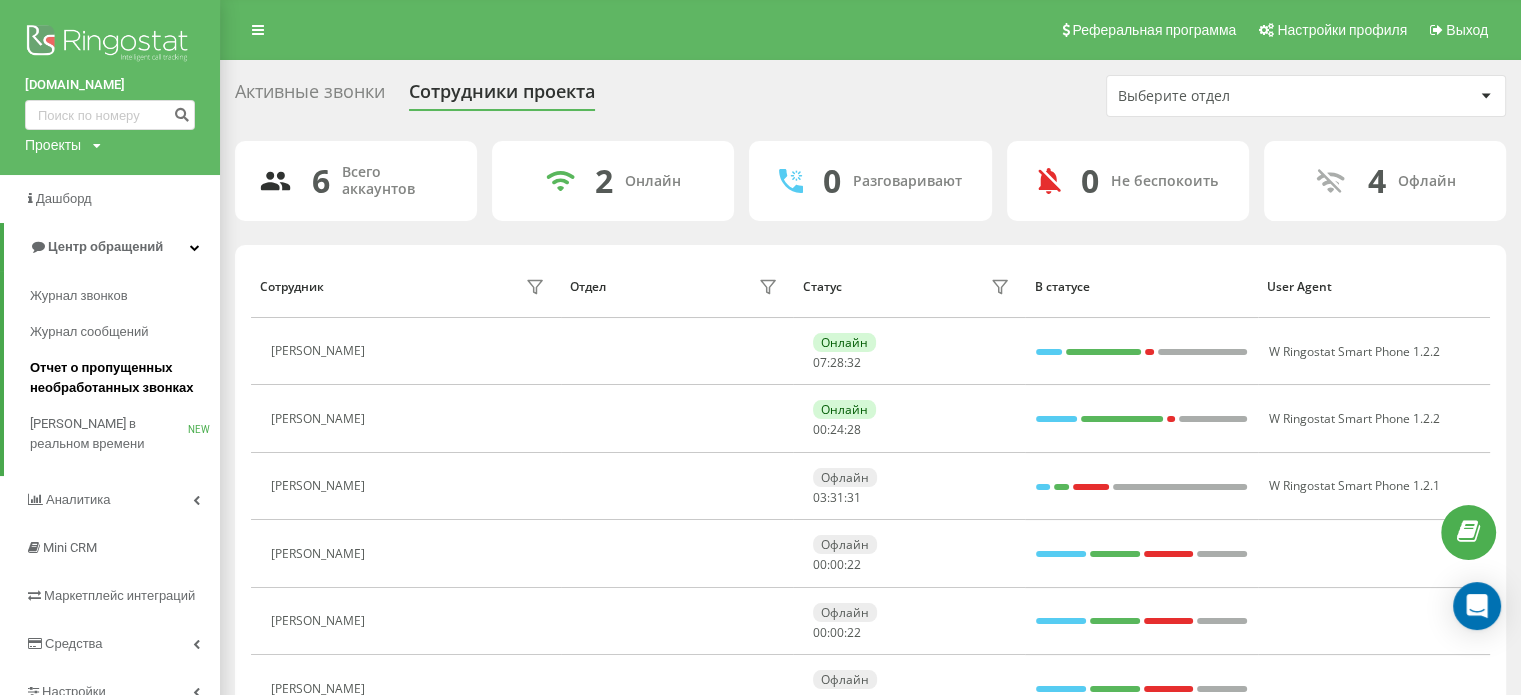 click on "Отчет о пропущенных необработанных звонках" at bounding box center (120, 378) 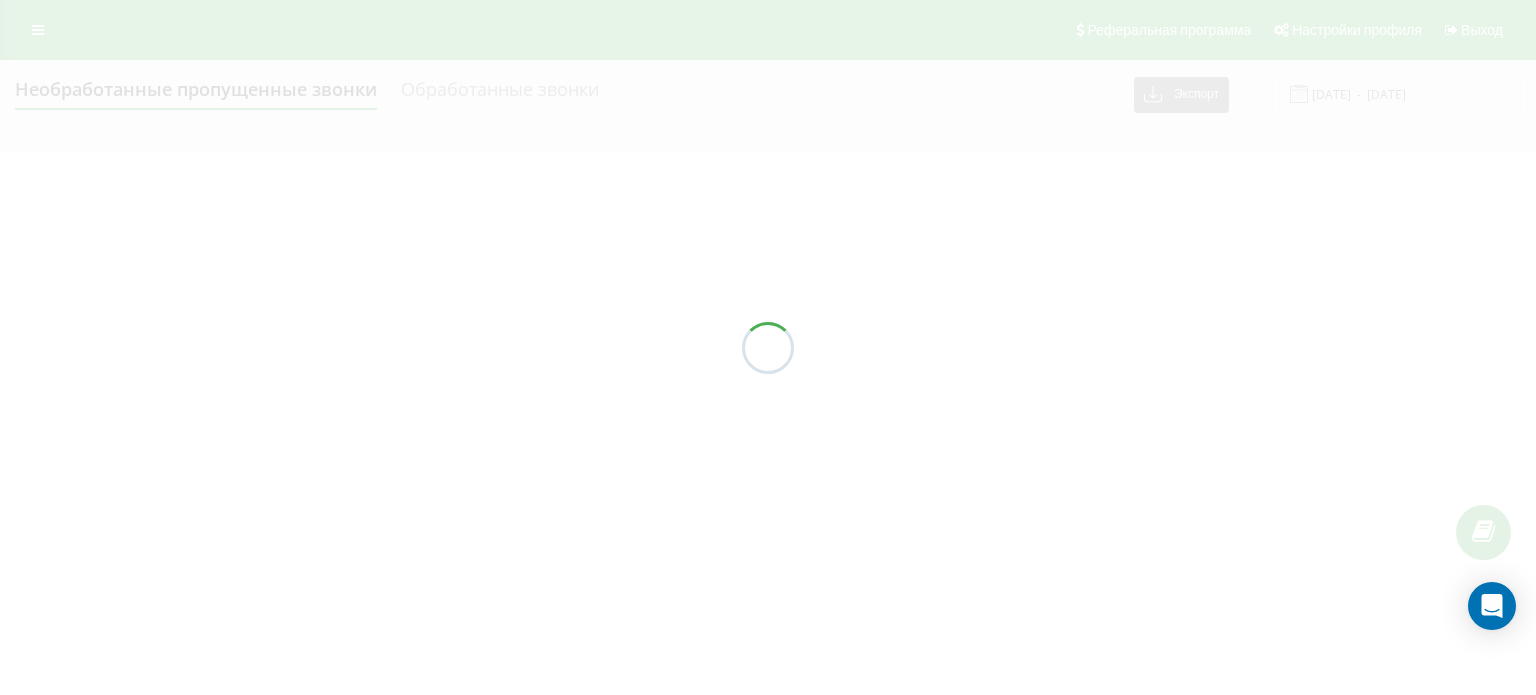 scroll, scrollTop: 0, scrollLeft: 0, axis: both 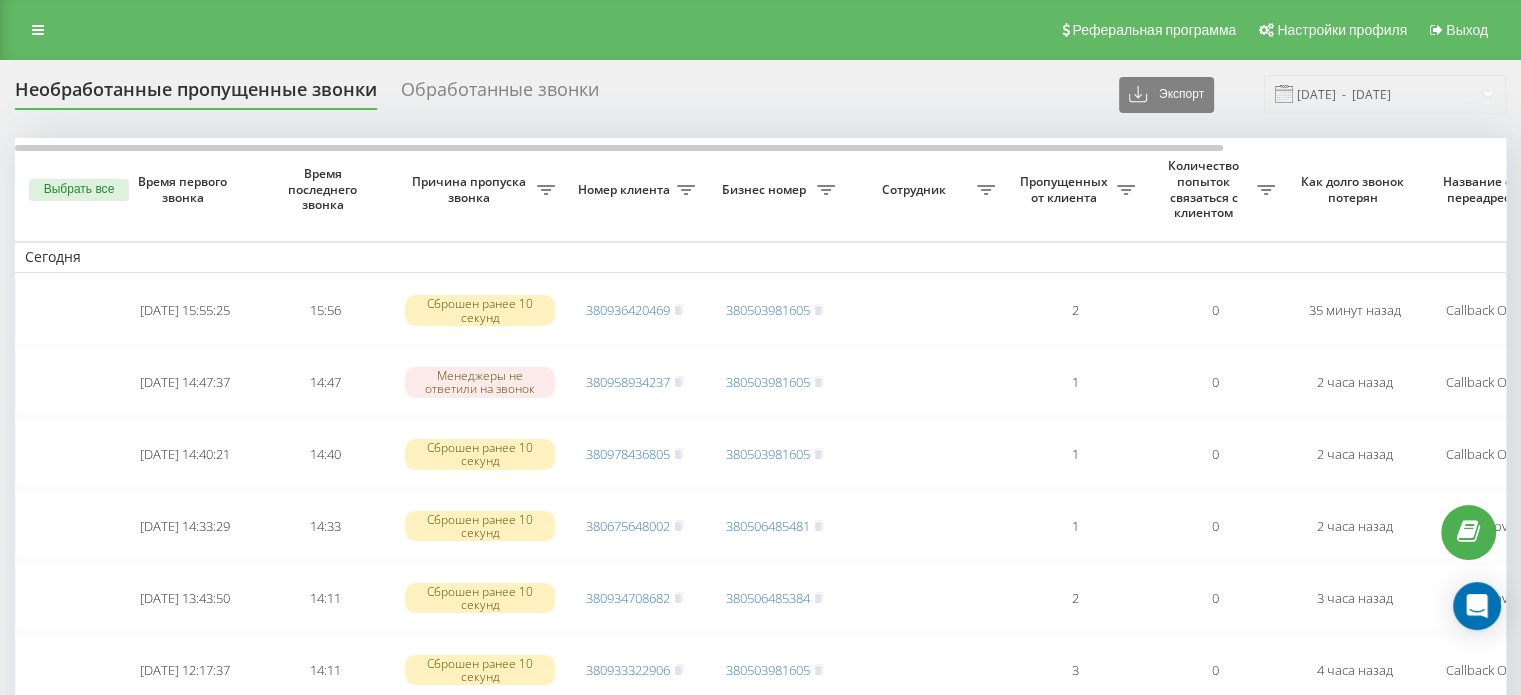 click on "Обработанные звонки" at bounding box center [500, 94] 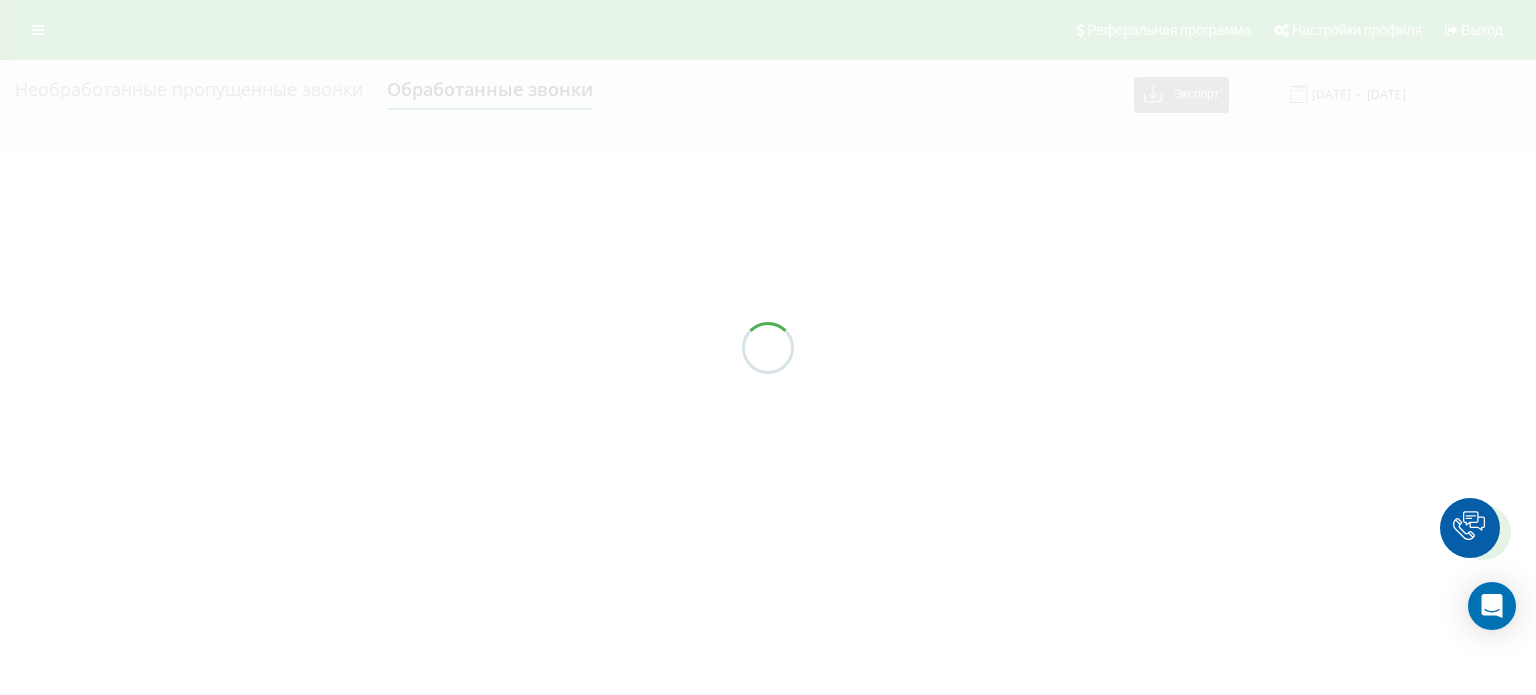 scroll, scrollTop: 0, scrollLeft: 0, axis: both 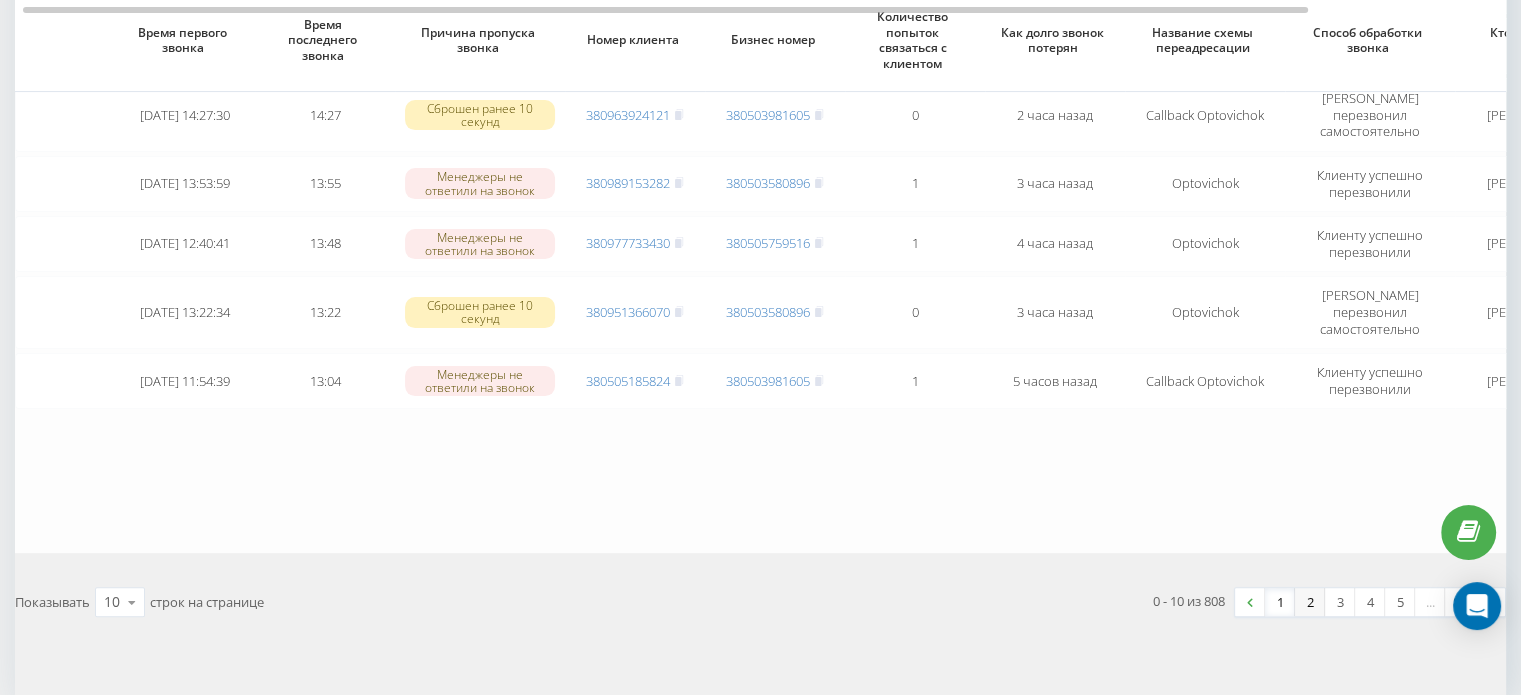 click on "2" at bounding box center [1310, 602] 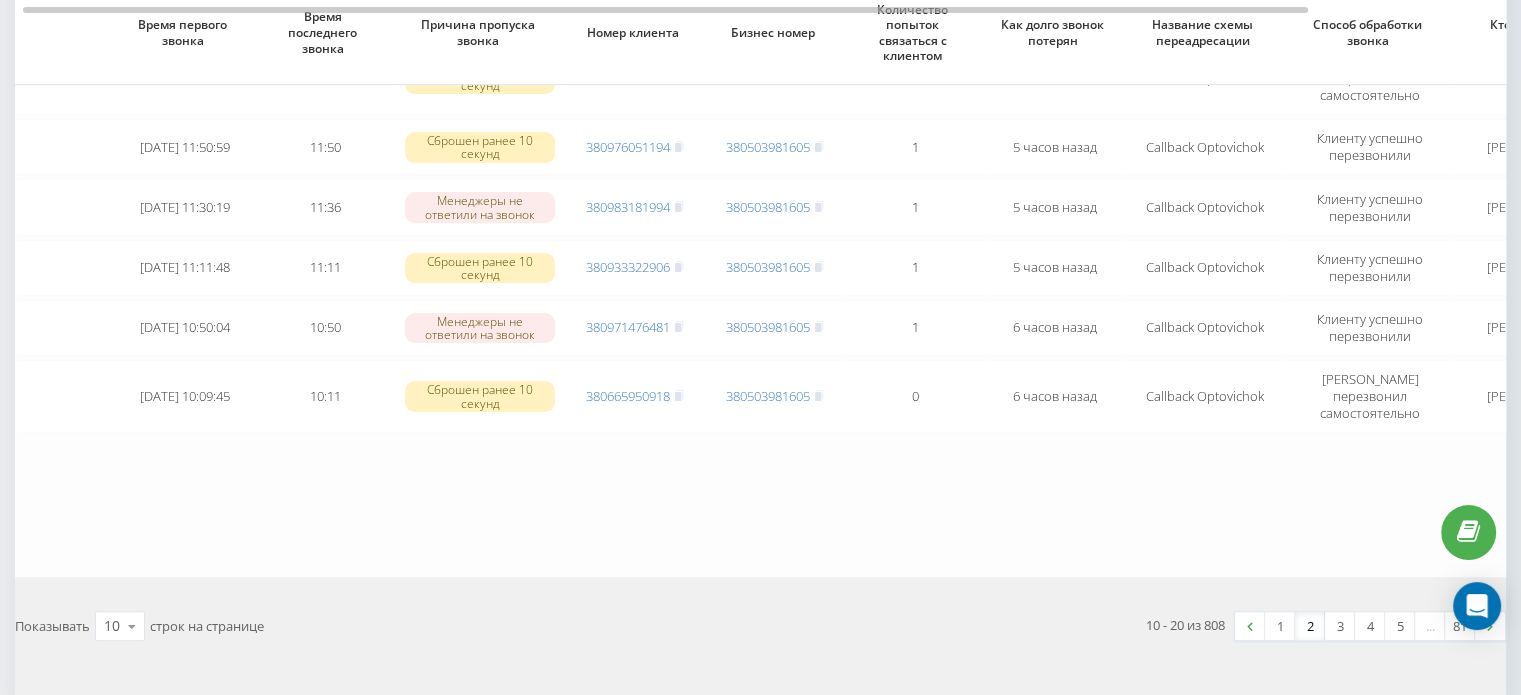 scroll, scrollTop: 516, scrollLeft: 0, axis: vertical 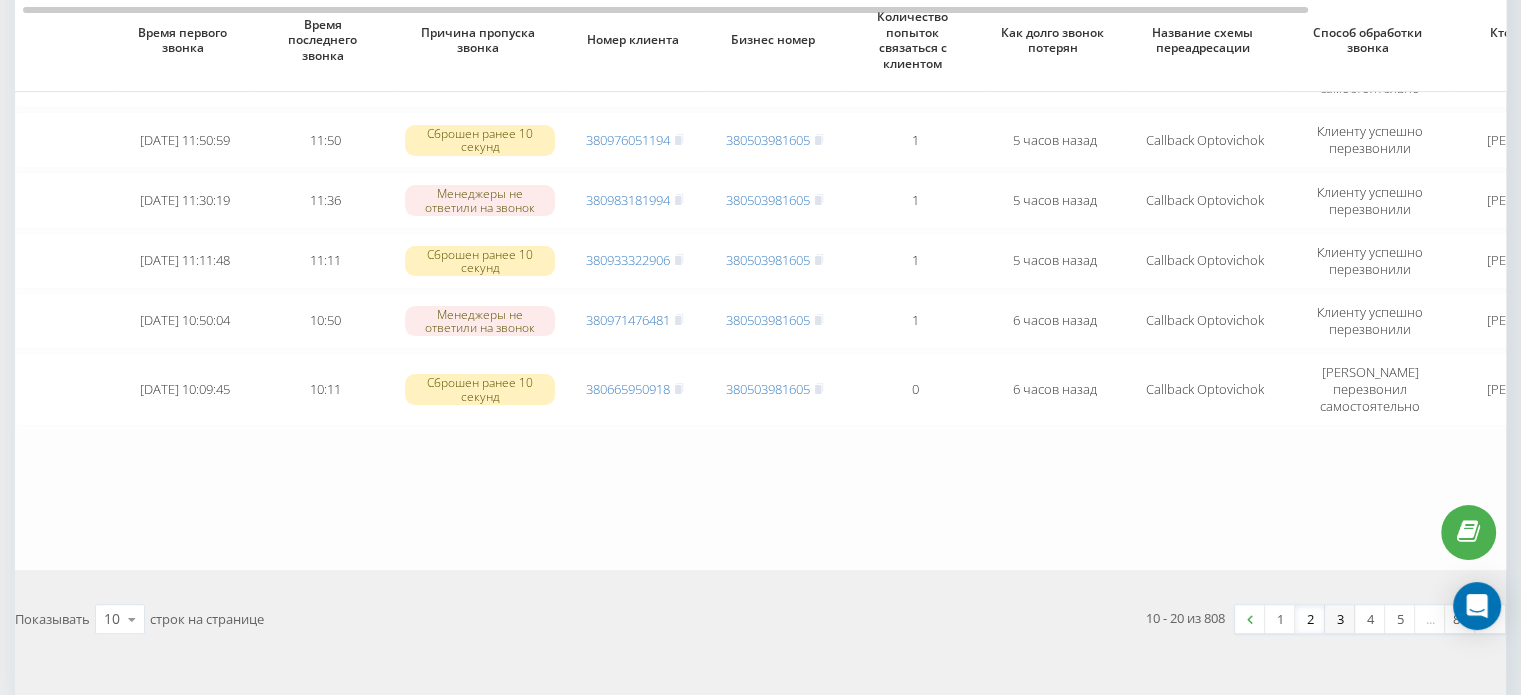 click on "3" at bounding box center [1340, 619] 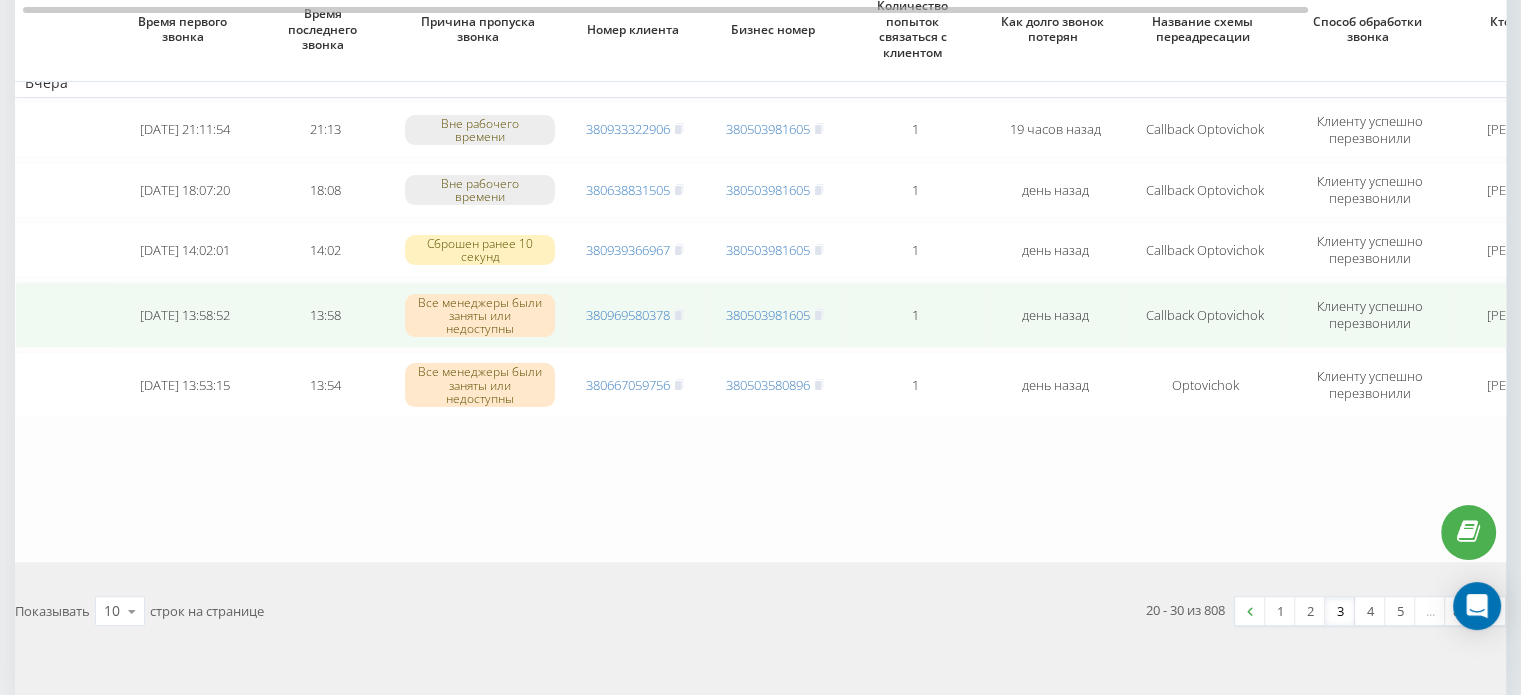 scroll, scrollTop: 569, scrollLeft: 0, axis: vertical 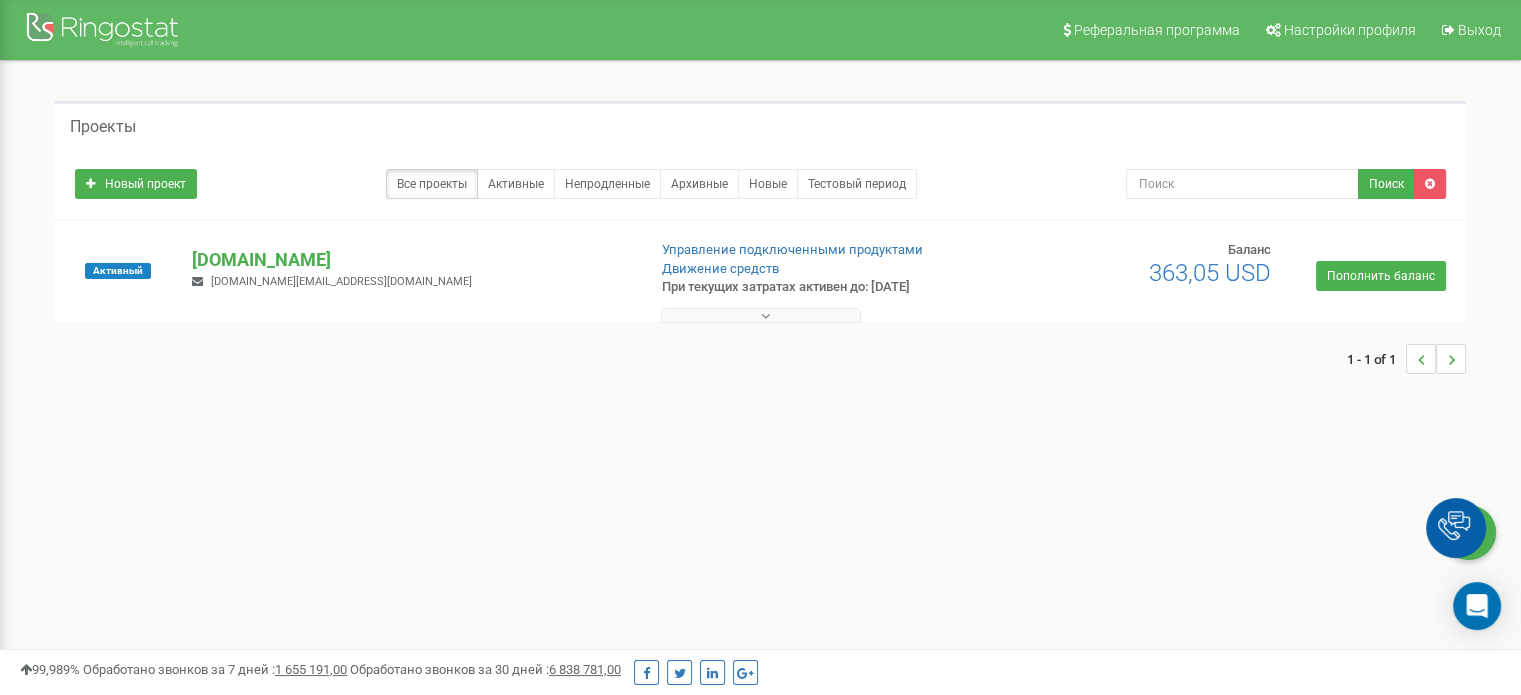click at bounding box center (761, 315) 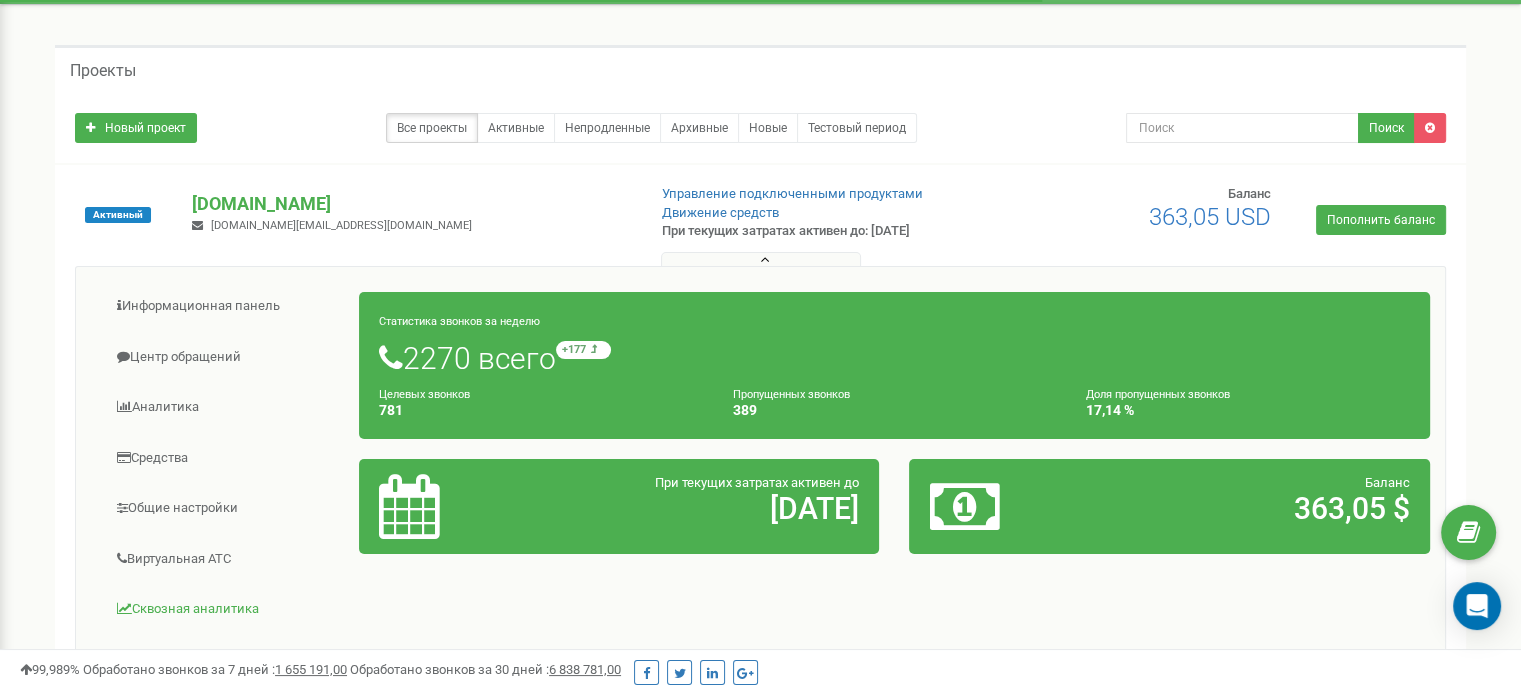 scroll, scrollTop: 300, scrollLeft: 0, axis: vertical 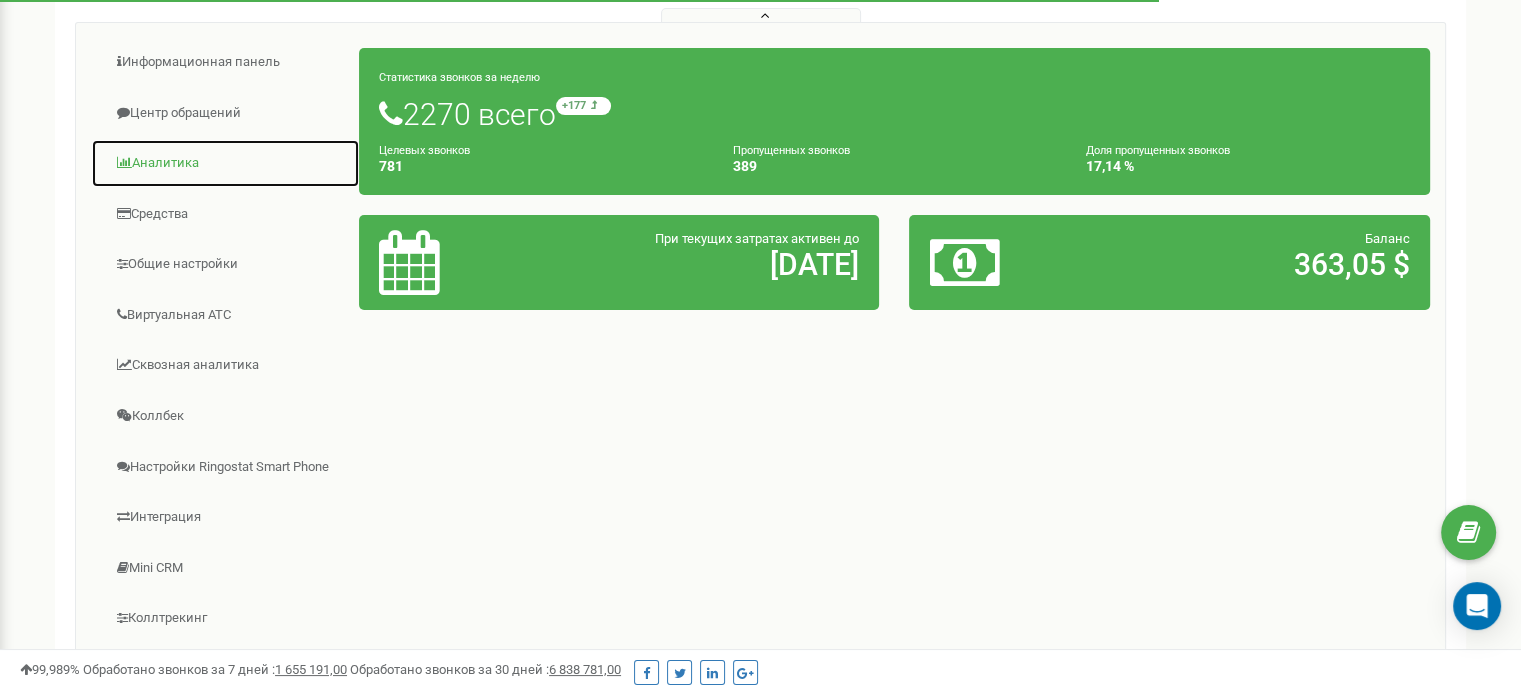 click on "Аналитика" at bounding box center (225, 163) 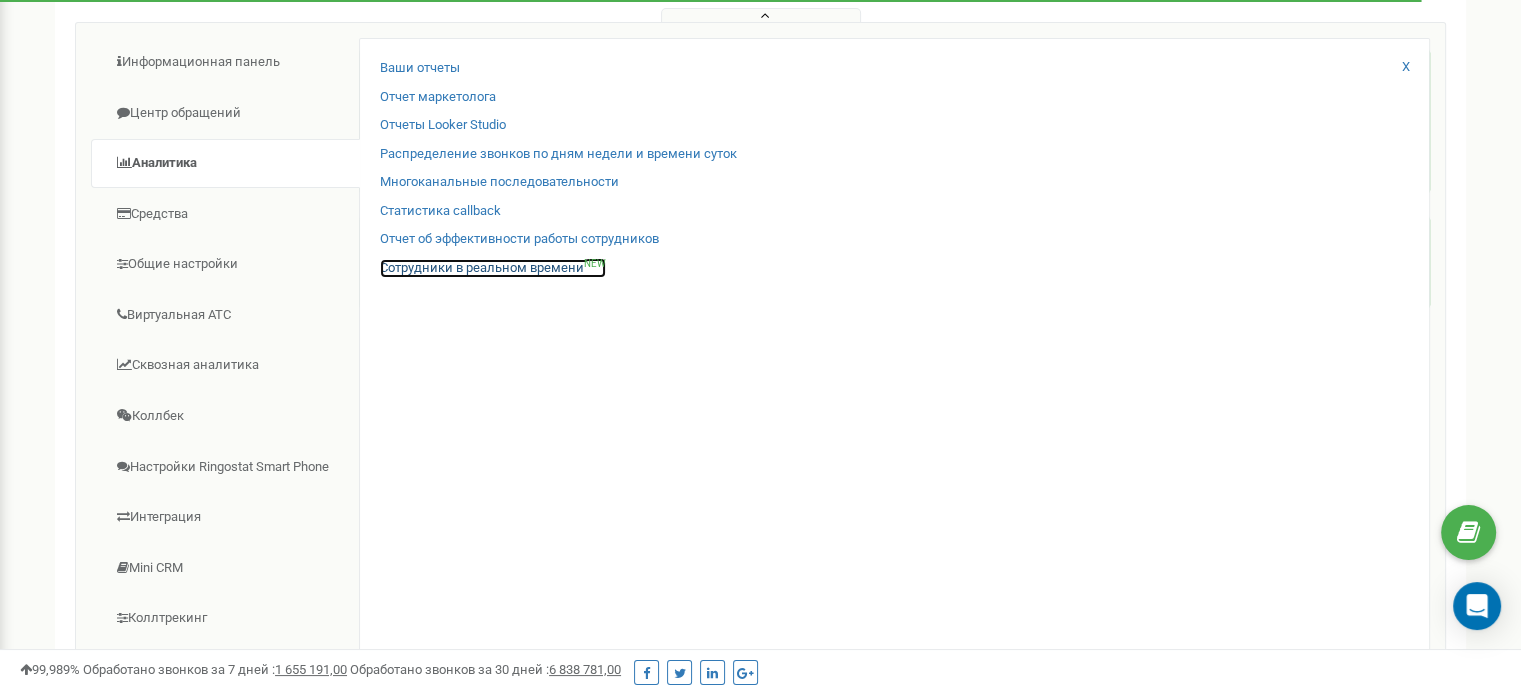 click on "Сотрудники в реальном времени  NEW" at bounding box center [493, 268] 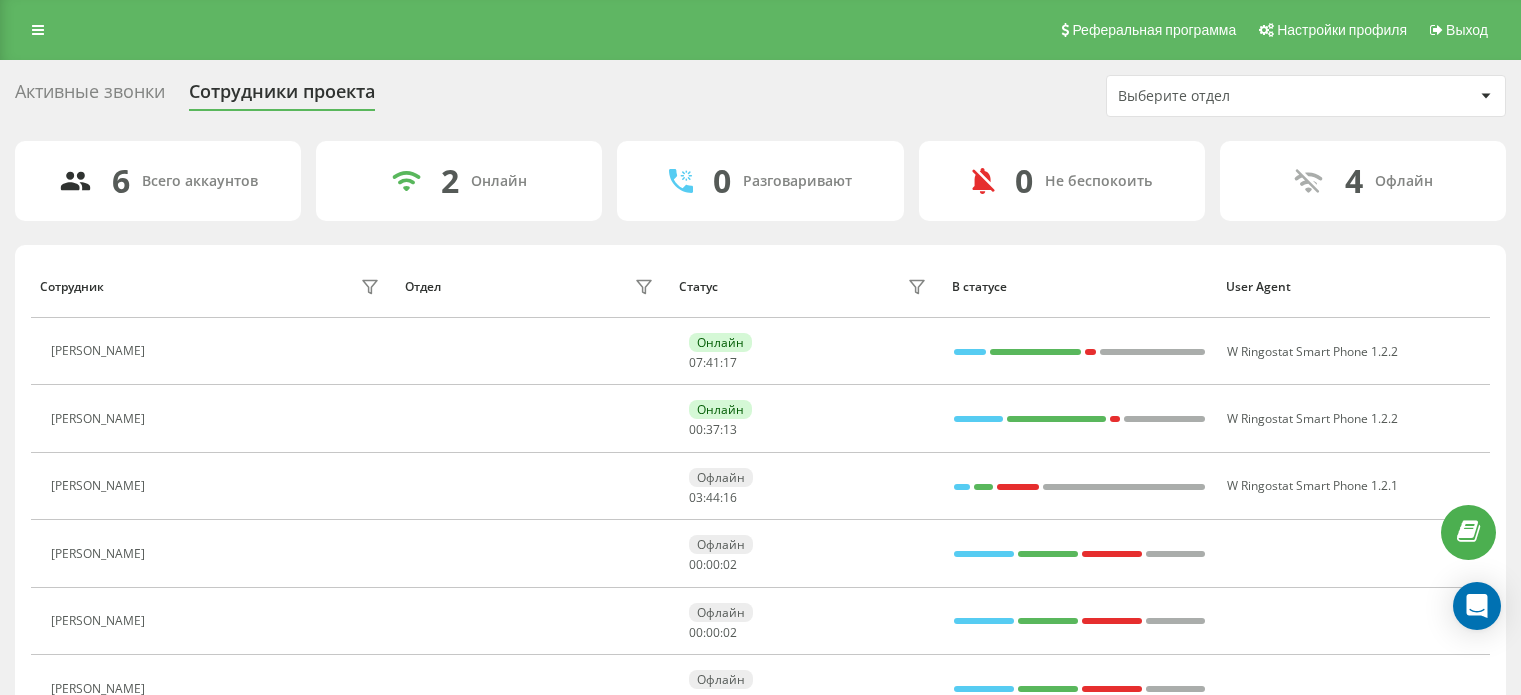 scroll, scrollTop: 0, scrollLeft: 0, axis: both 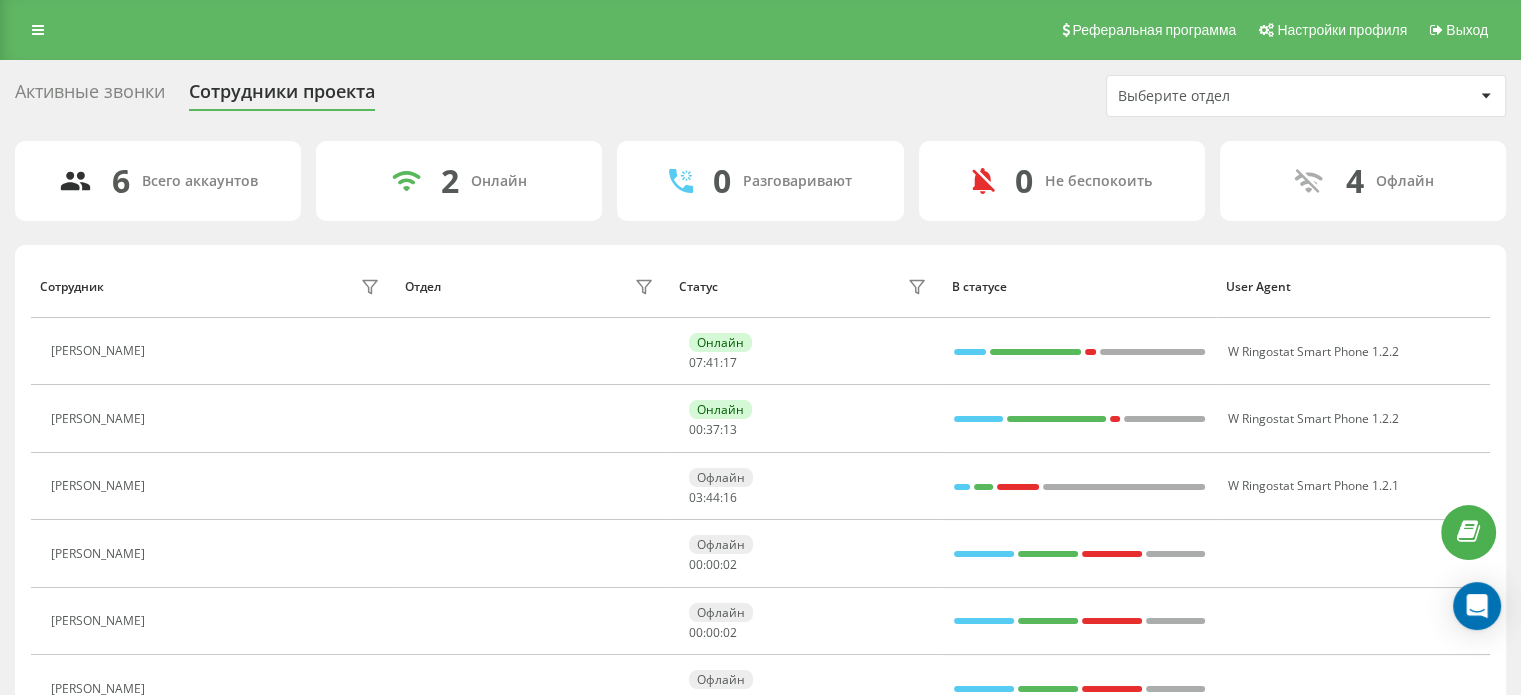 click at bounding box center (38, 30) 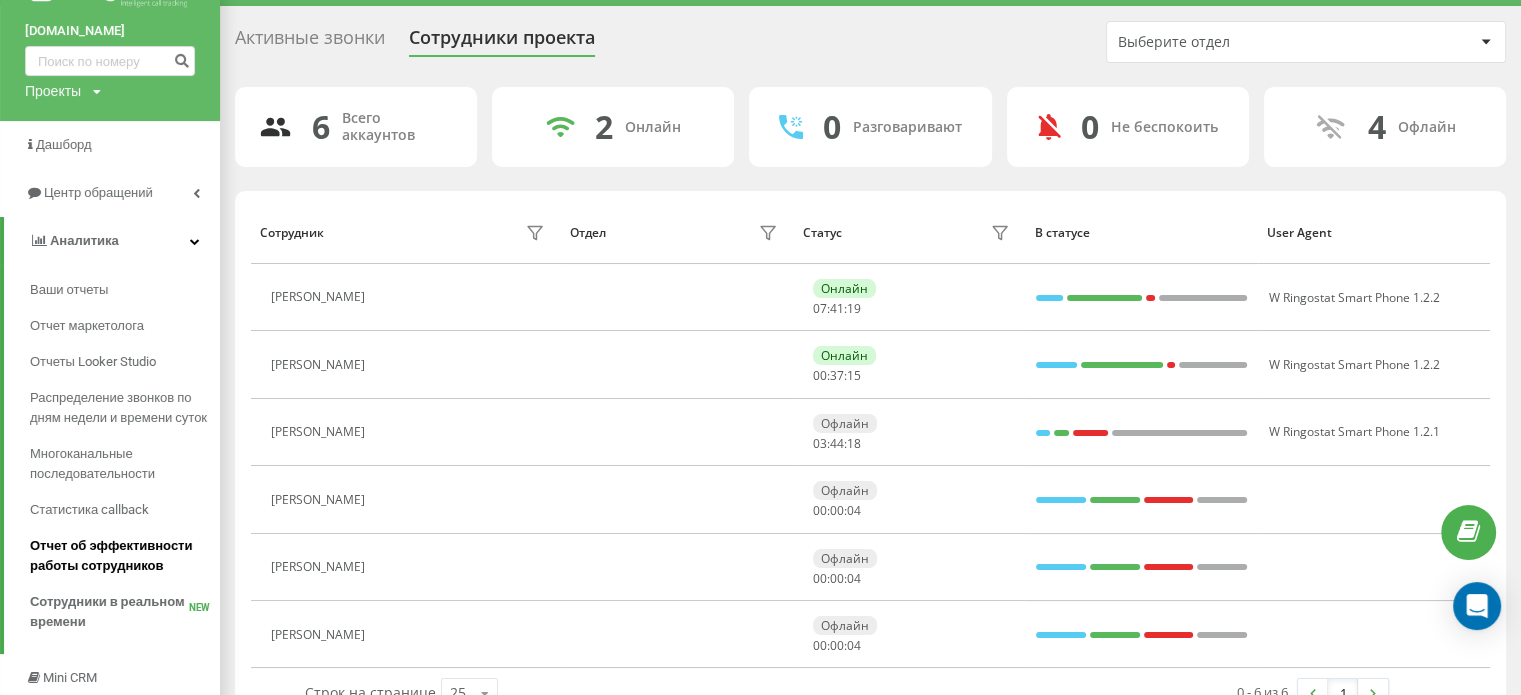 scroll, scrollTop: 100, scrollLeft: 0, axis: vertical 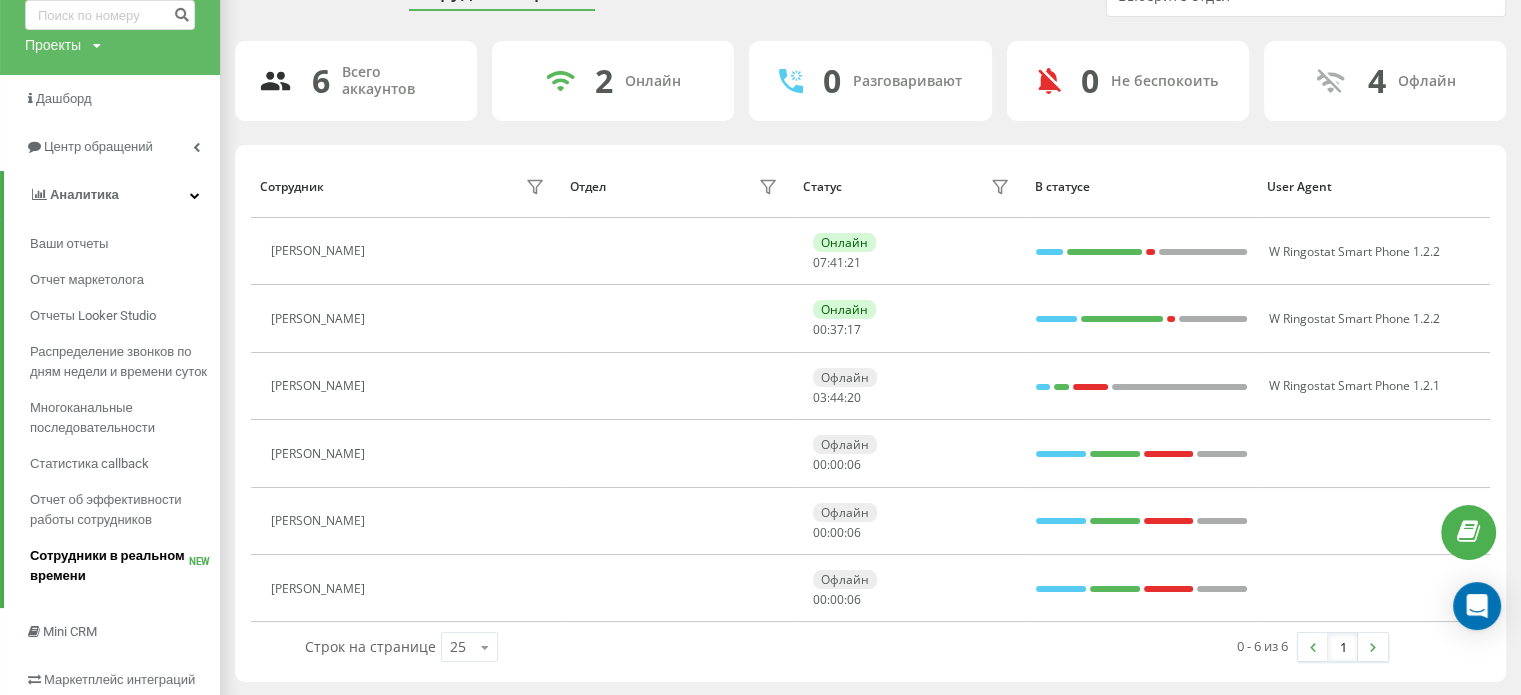 click on "Сотрудники в реальном времени" at bounding box center (109, 566) 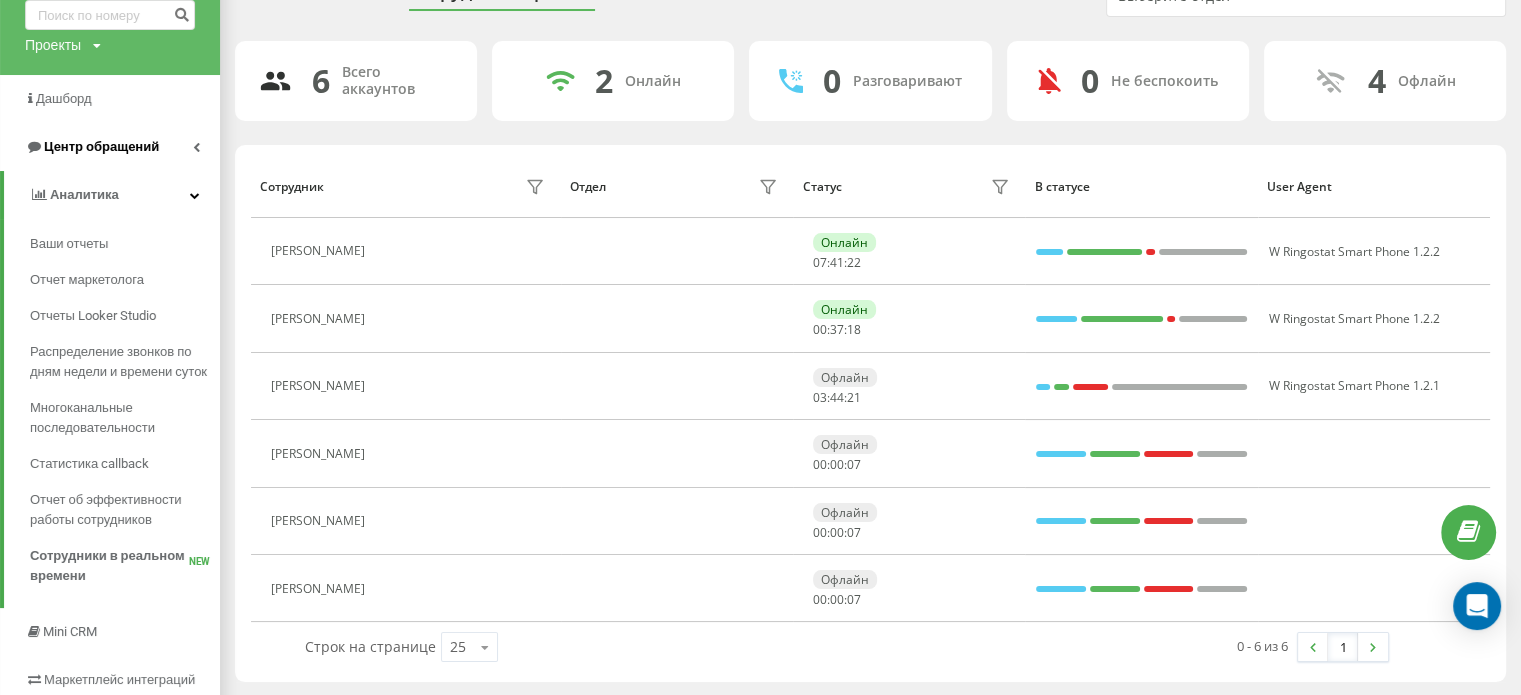 click on "Центр обращений" at bounding box center (110, 147) 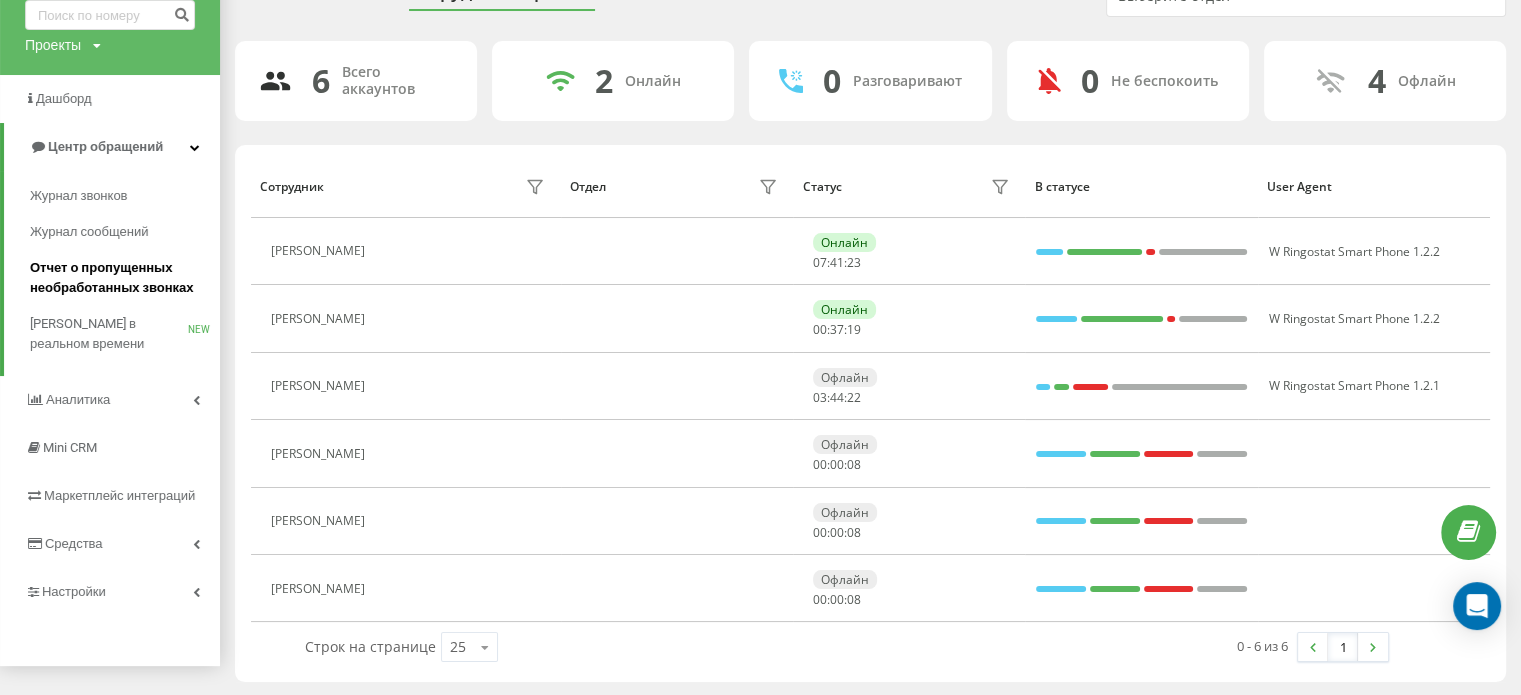 click on "Отчет о пропущенных необработанных звонках" at bounding box center (120, 278) 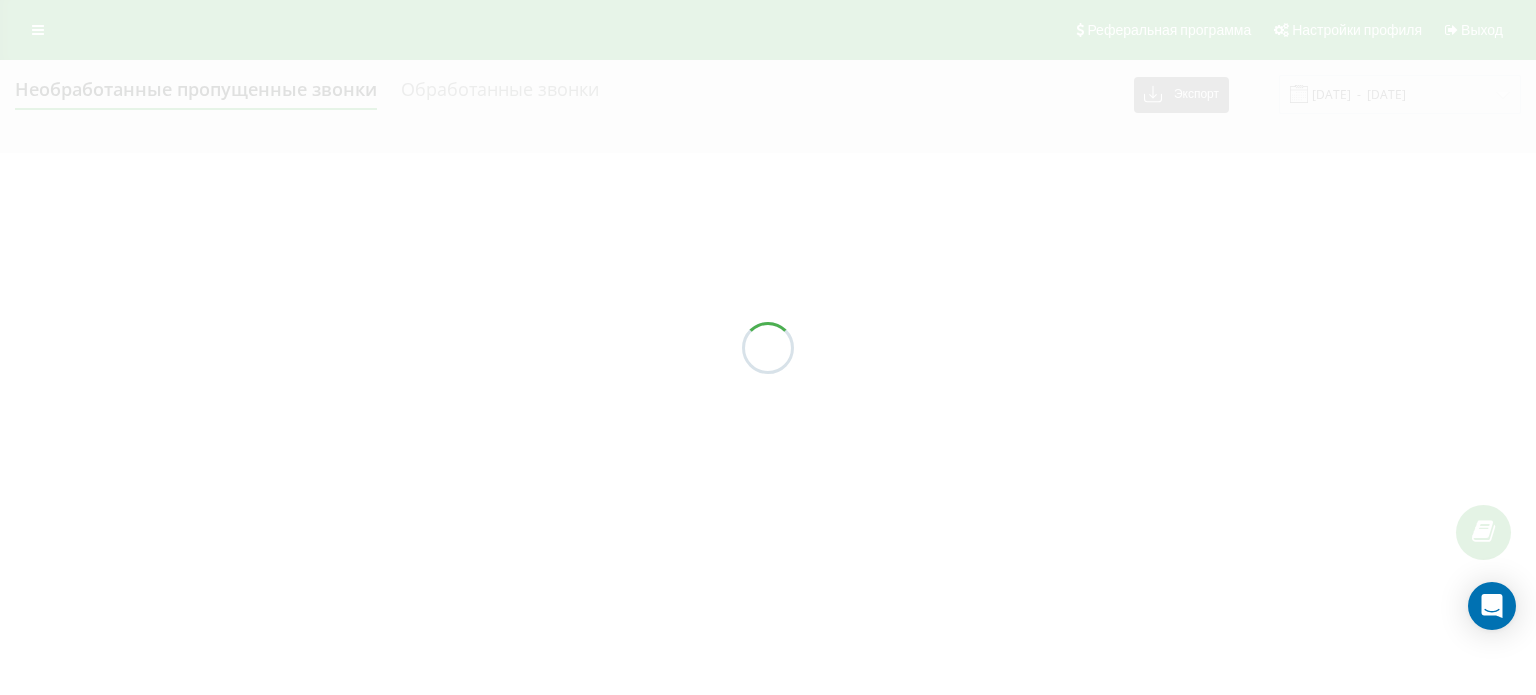scroll, scrollTop: 0, scrollLeft: 0, axis: both 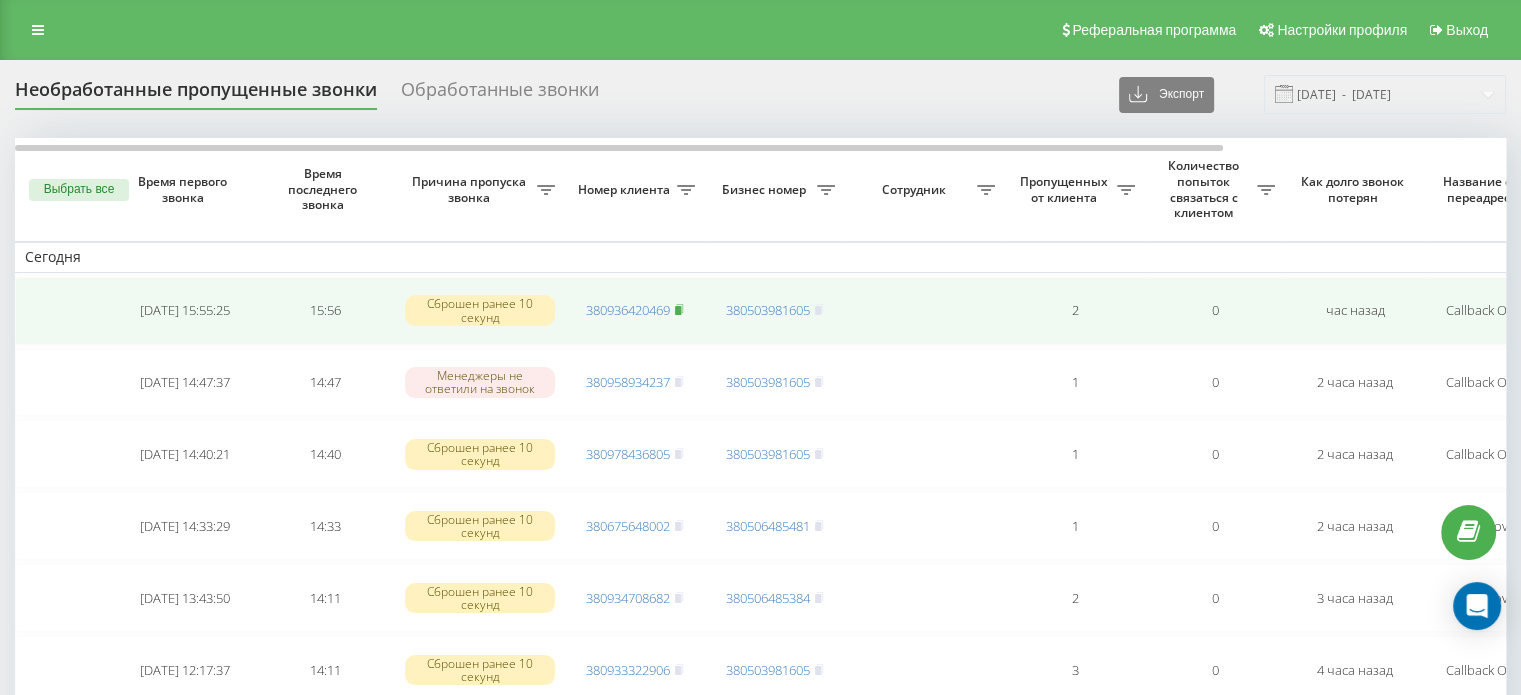 click 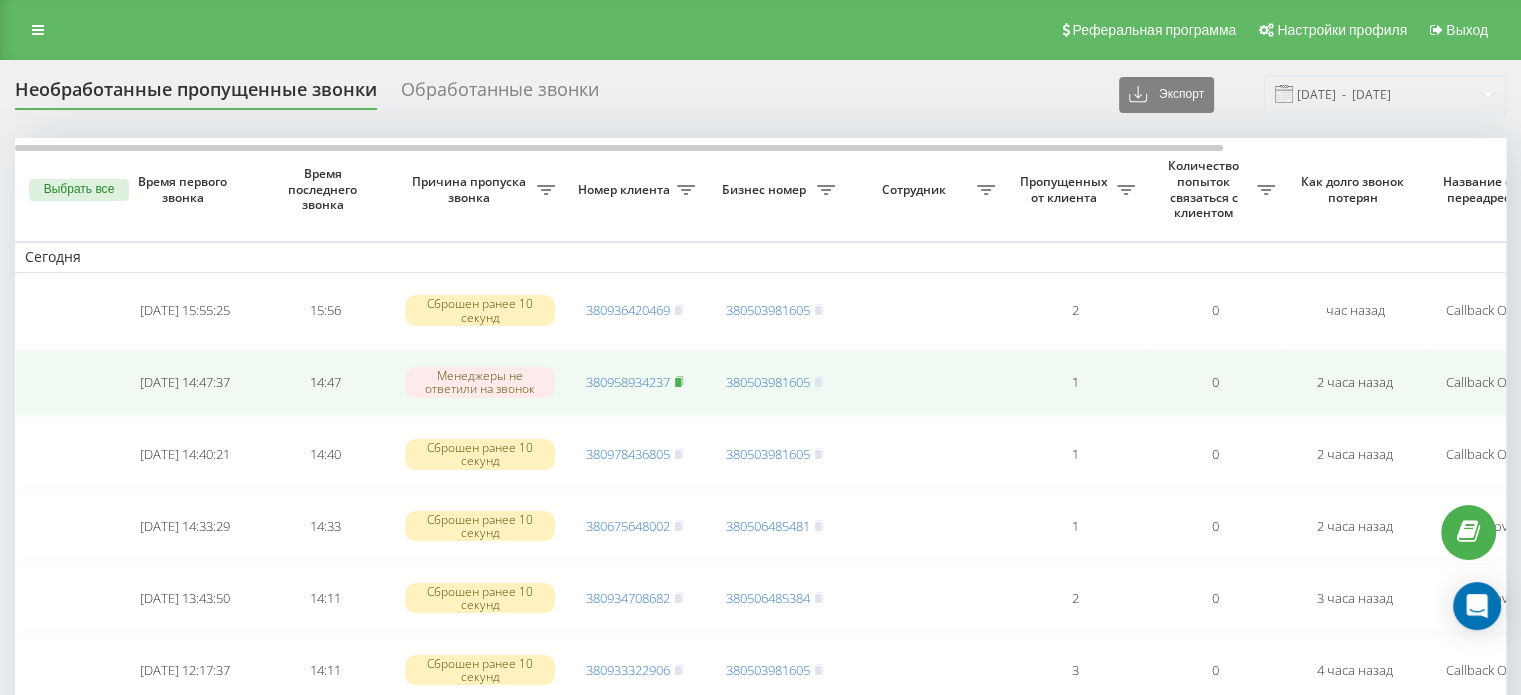 click 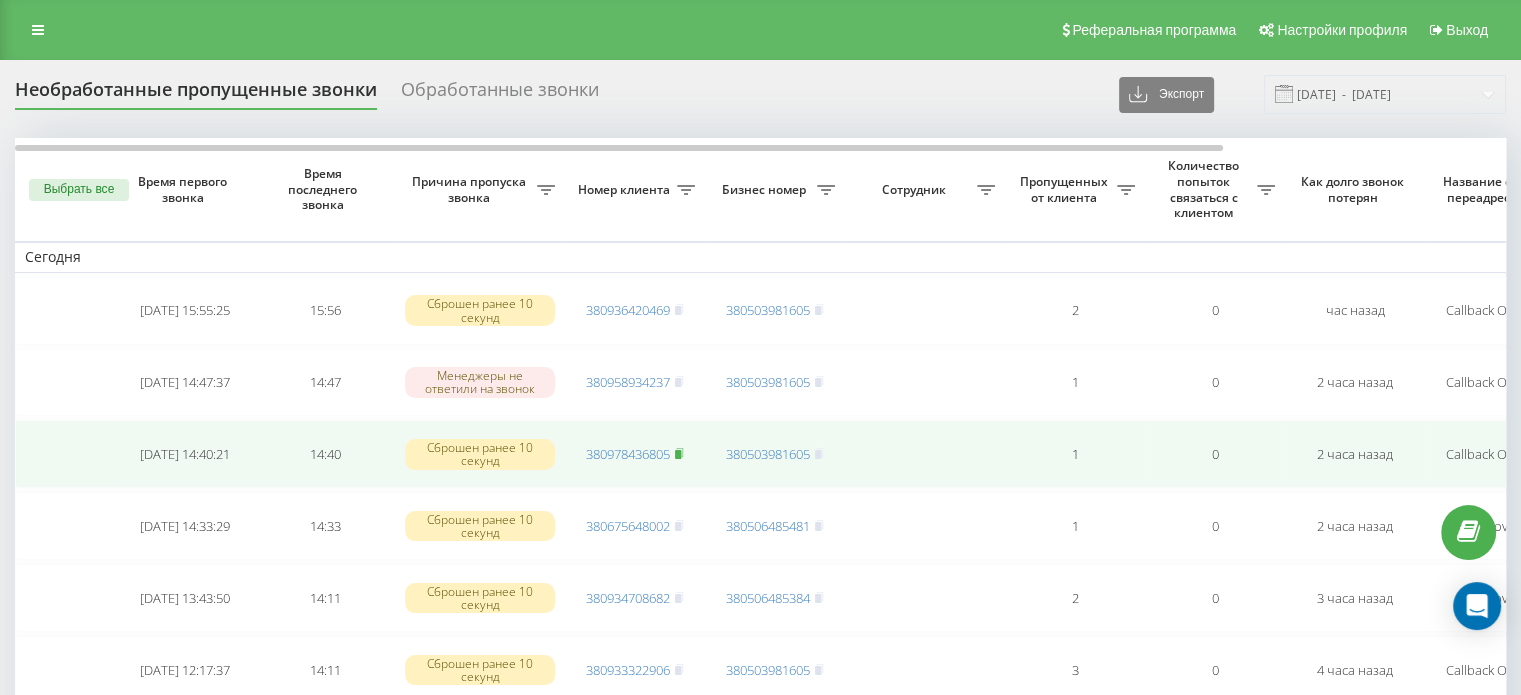 click 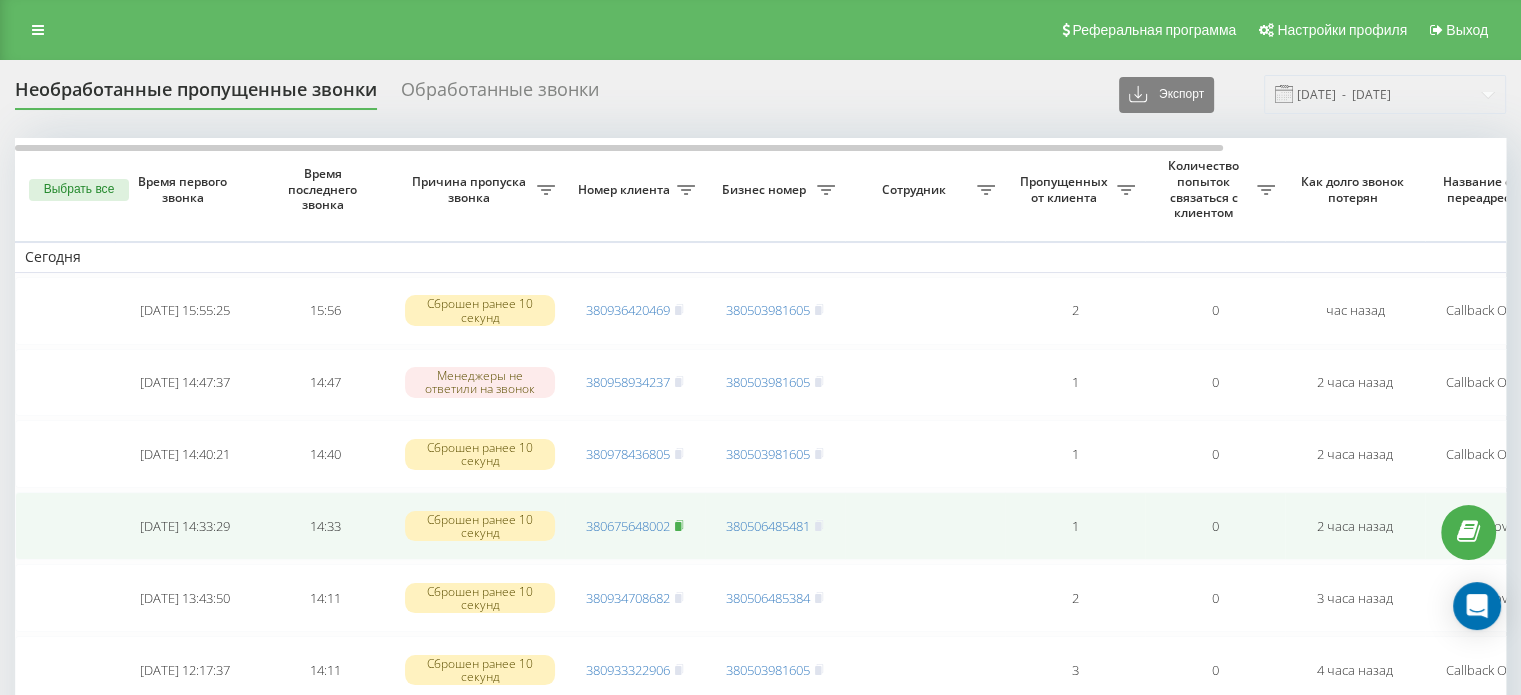 click 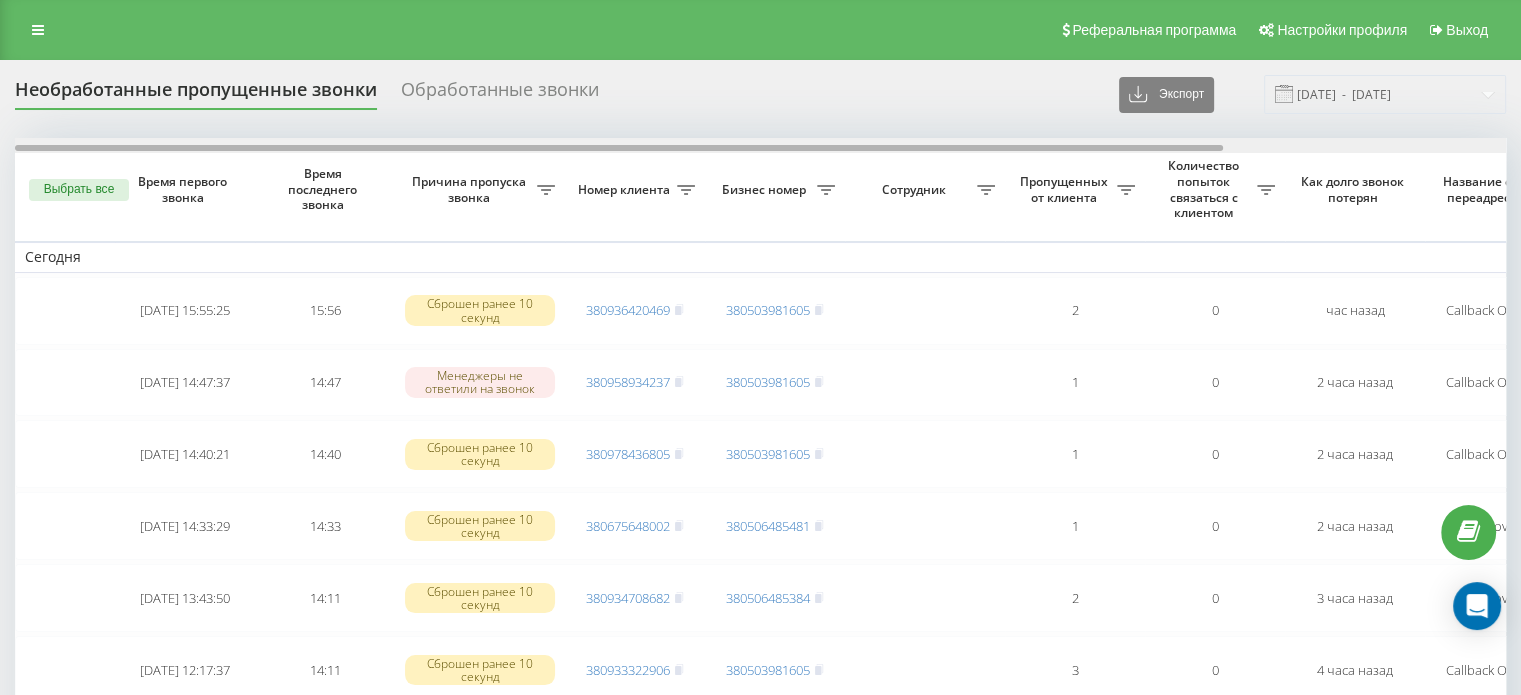 scroll, scrollTop: 0, scrollLeft: 348, axis: horizontal 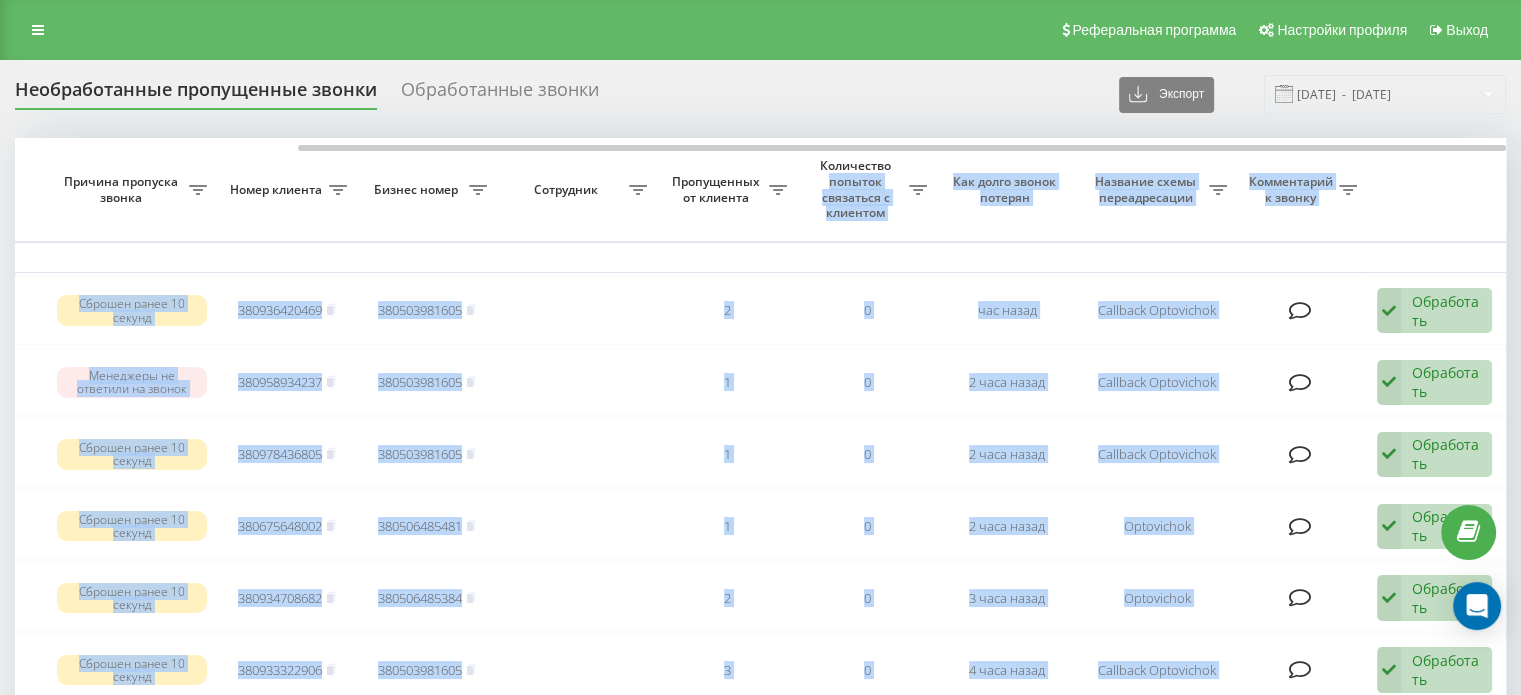 drag, startPoint x: 829, startPoint y: 142, endPoint x: 892, endPoint y: 157, distance: 64.7611 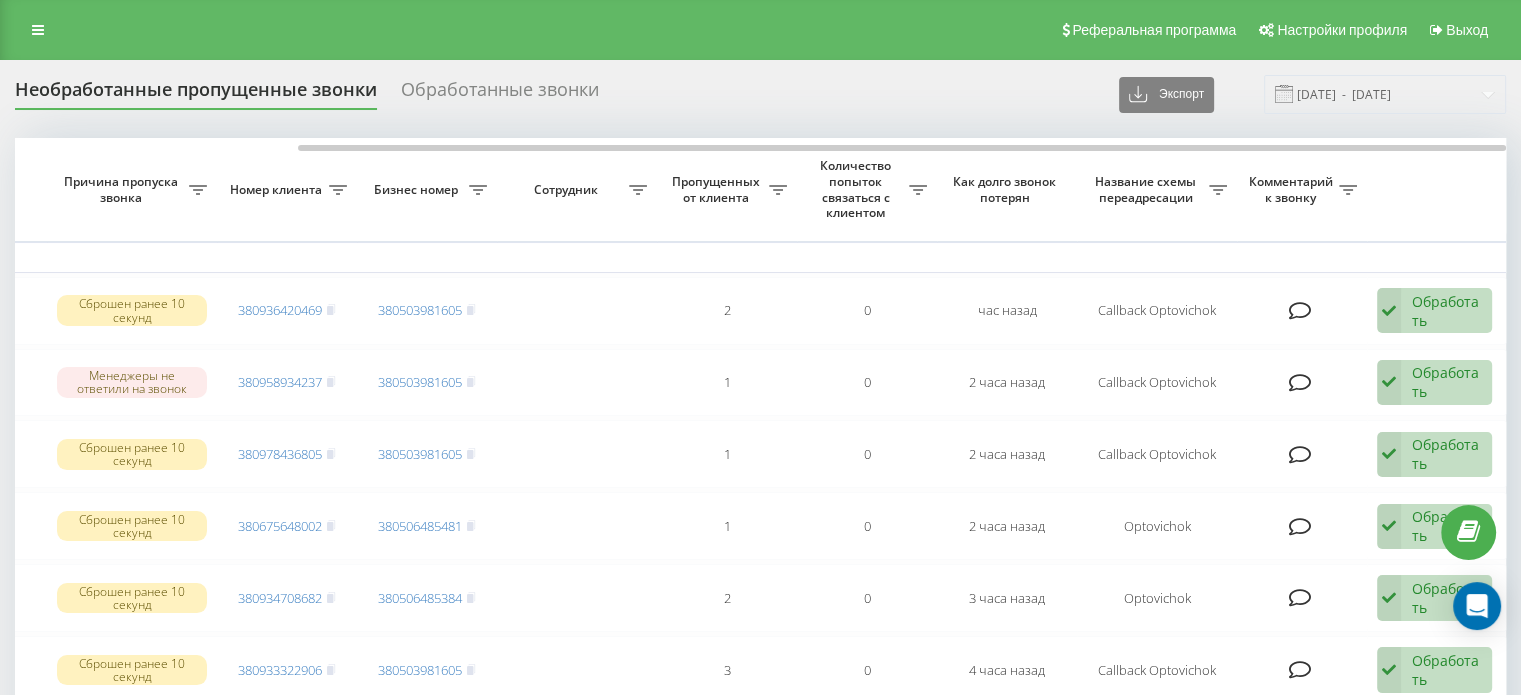 click on "Необработанные пропущенные звонки Обработанные звонки Экспорт .csv .xlsx [DATE]  -  [DATE]" at bounding box center (760, 94) 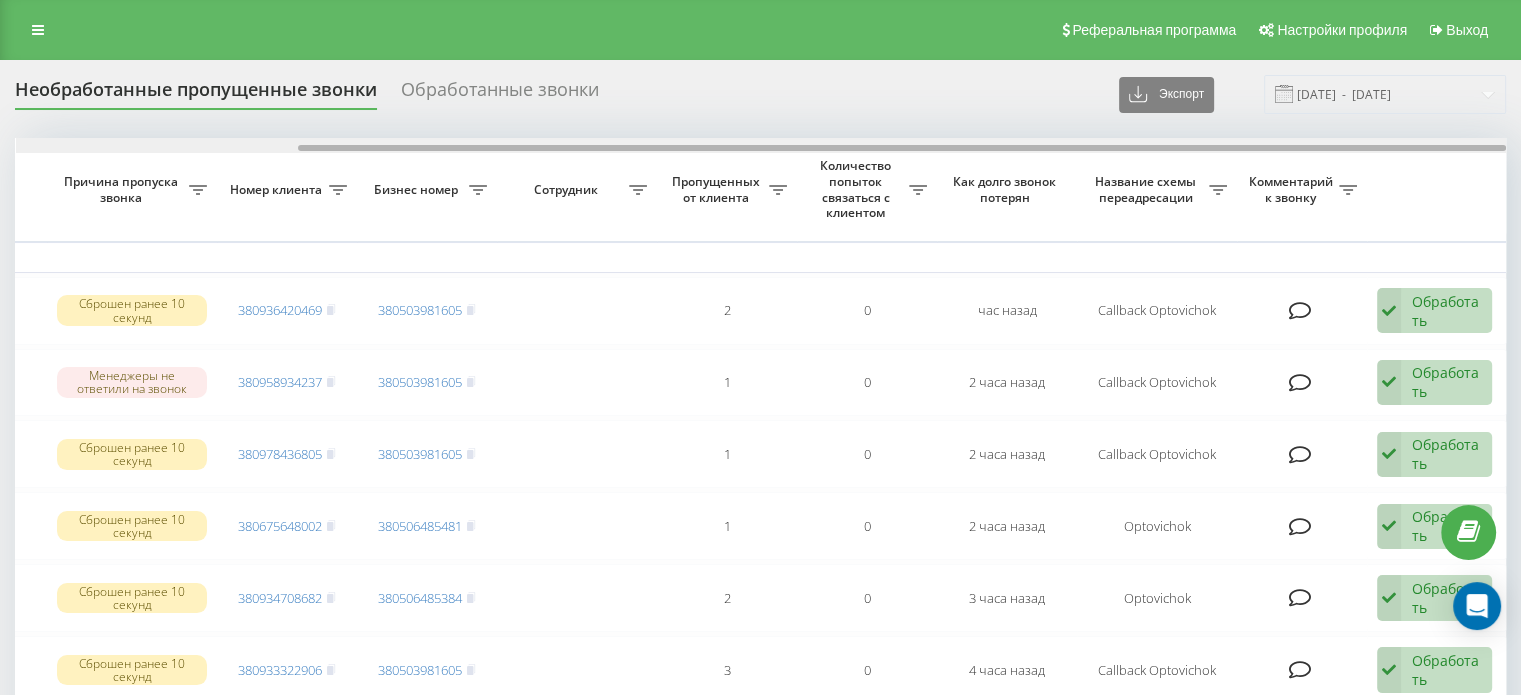 drag, startPoint x: 801, startPoint y: 142, endPoint x: 751, endPoint y: 143, distance: 50.01 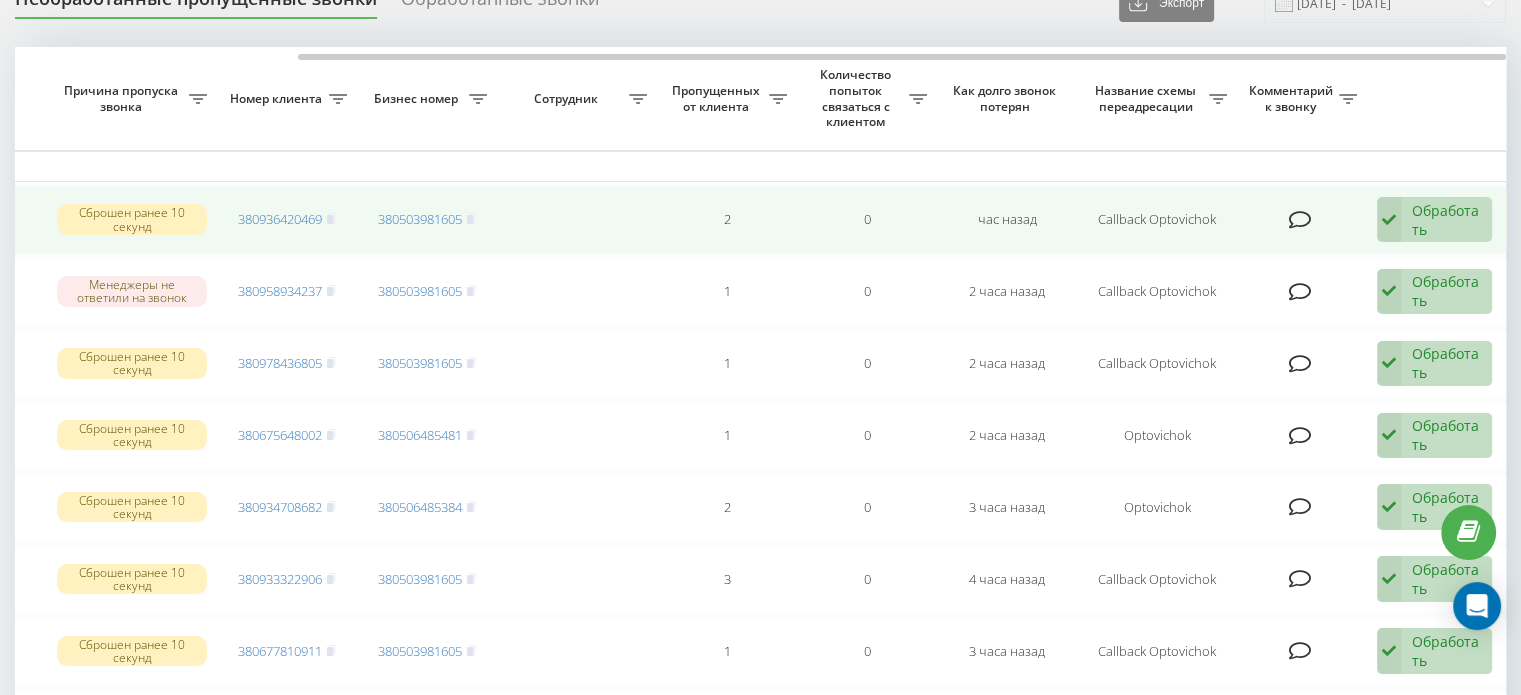 scroll, scrollTop: 200, scrollLeft: 0, axis: vertical 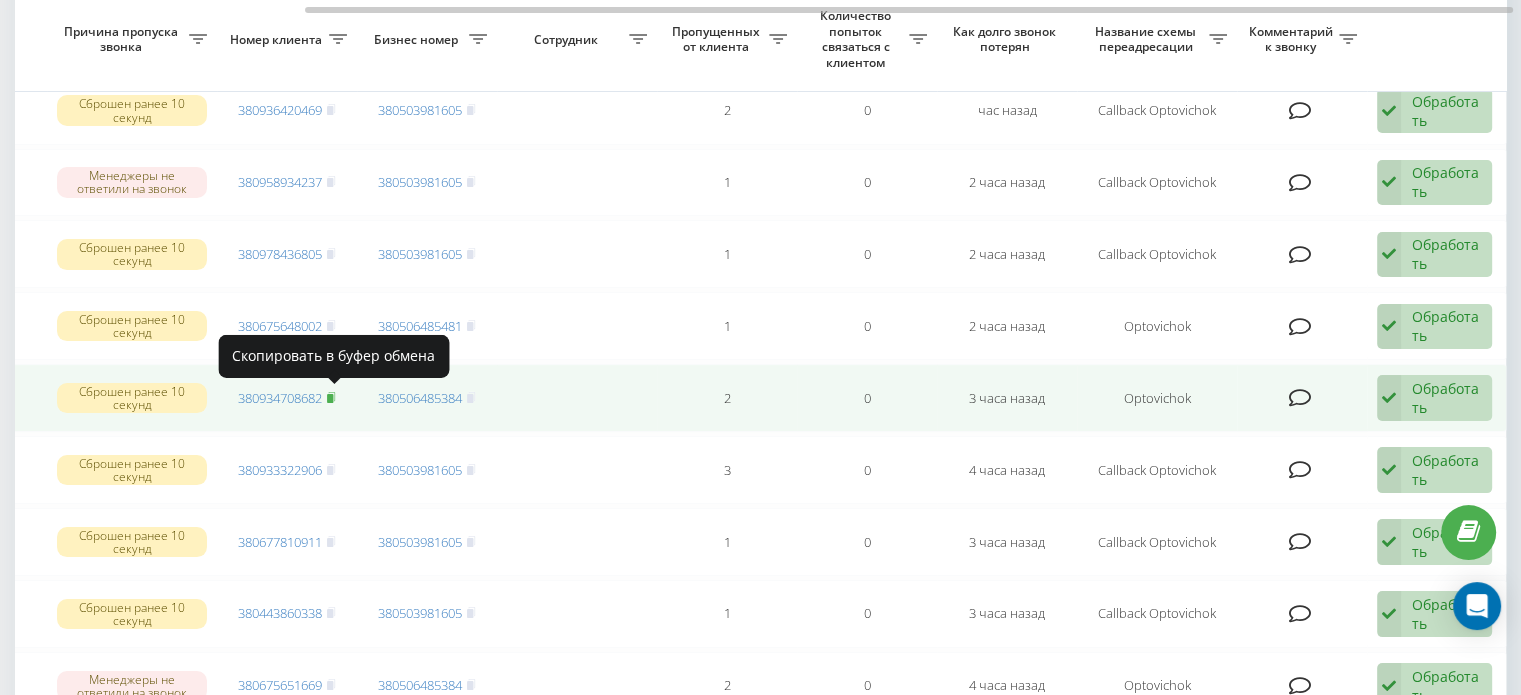 click 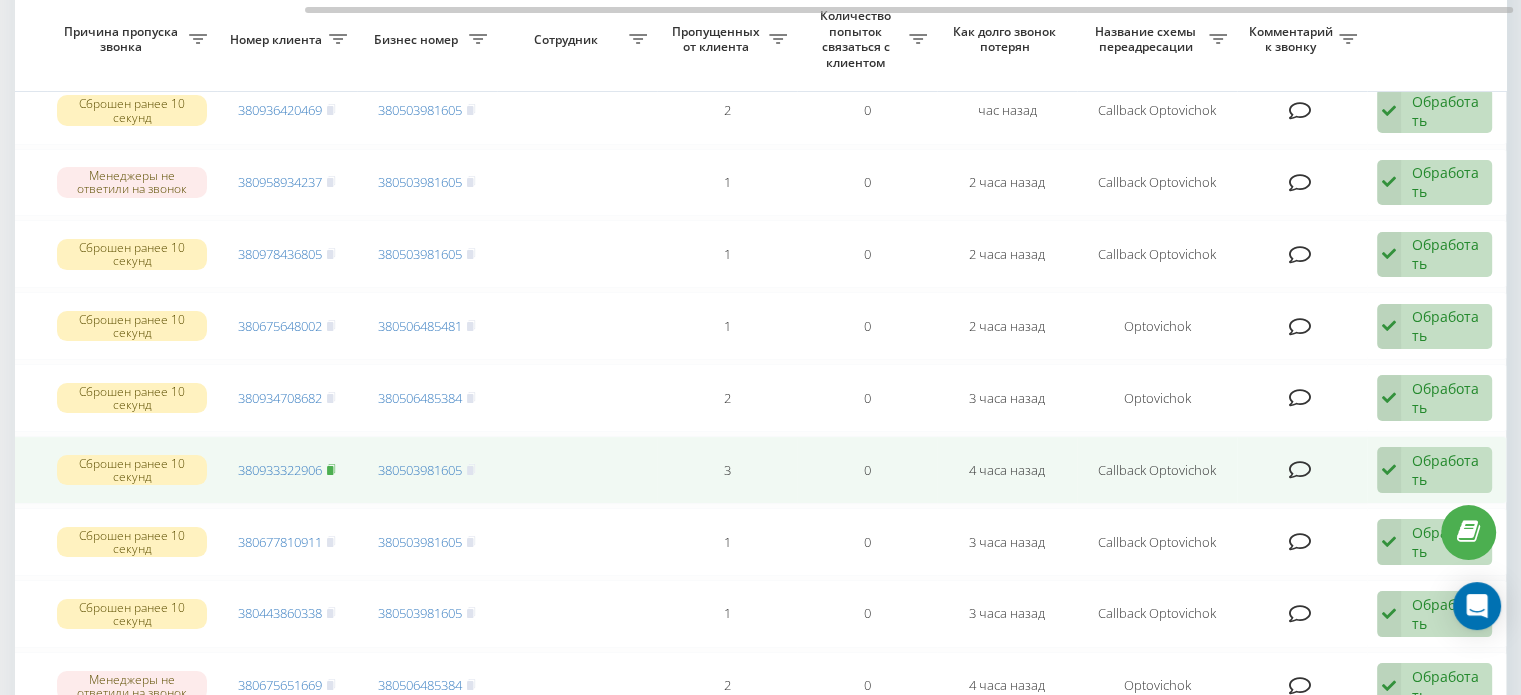 click 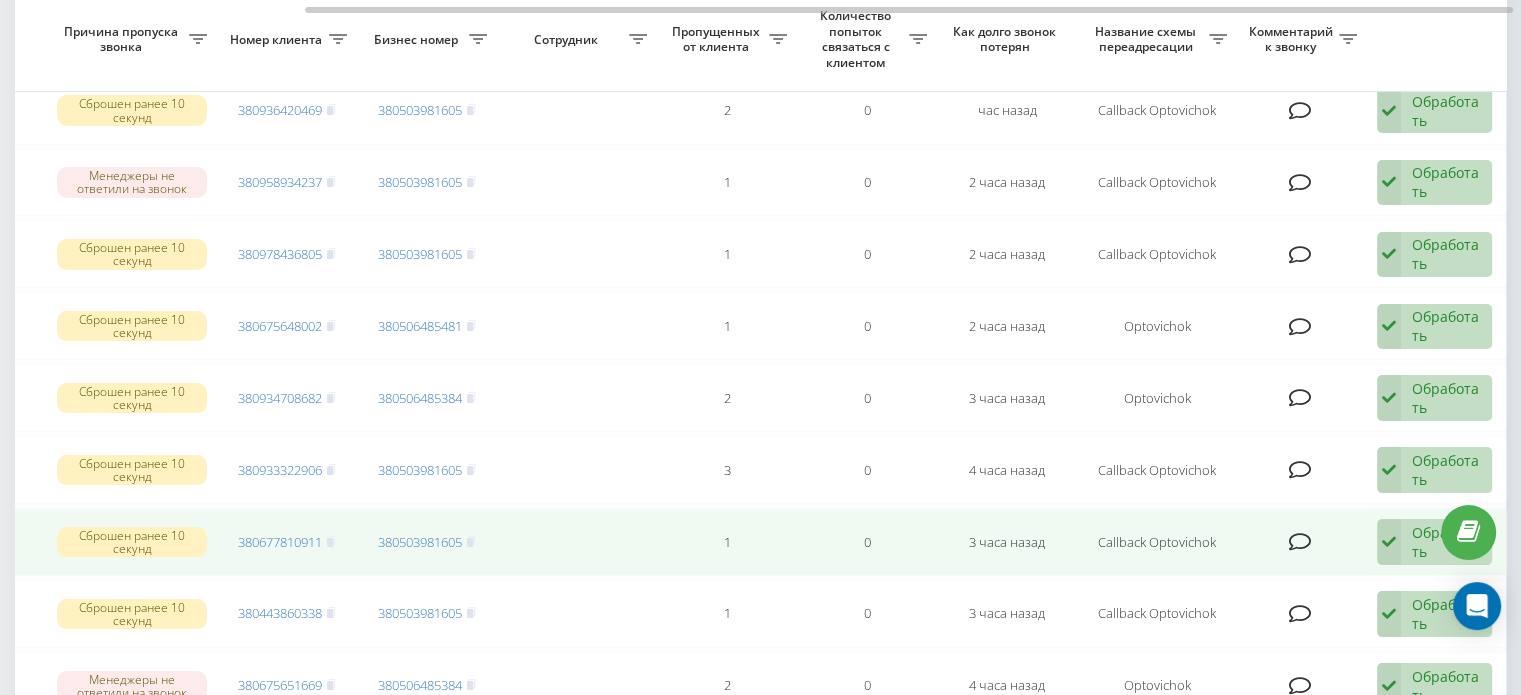 click on "380677810911" at bounding box center [287, 542] 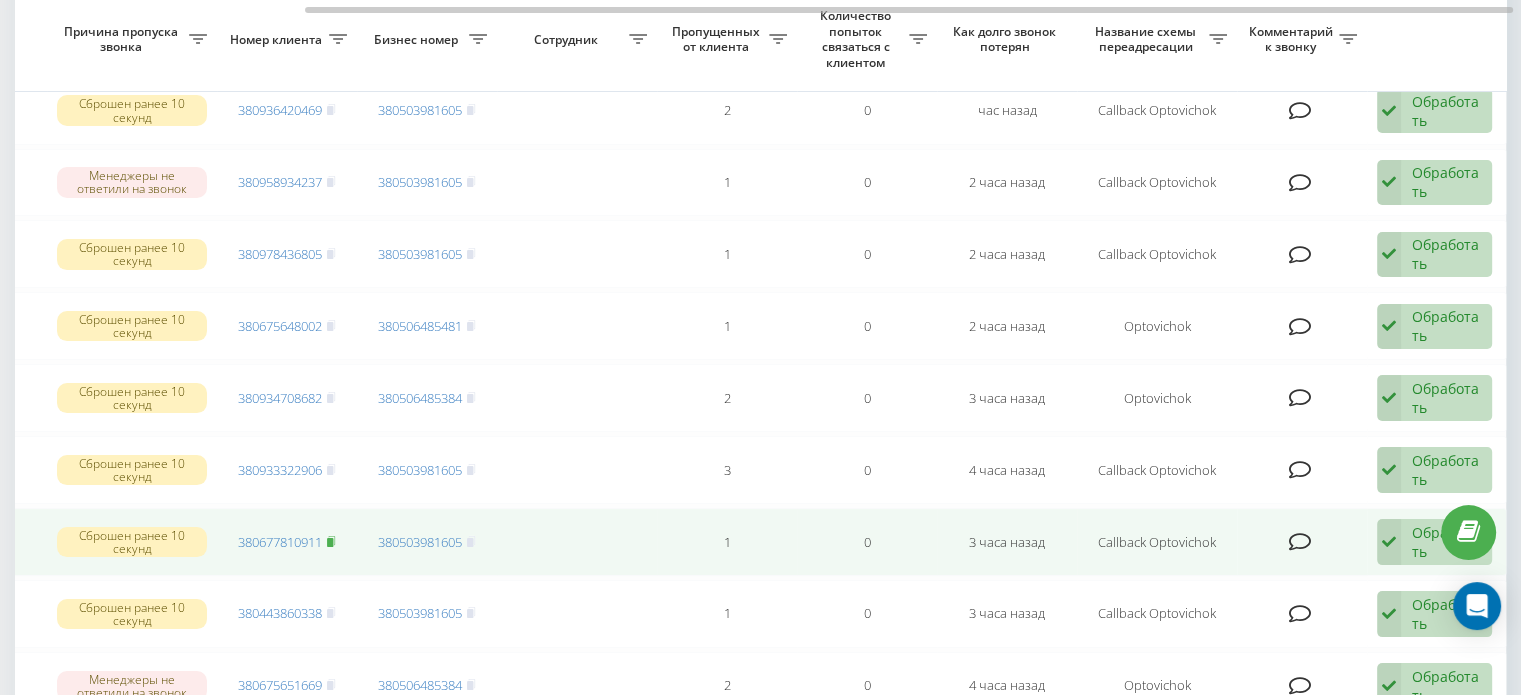 click 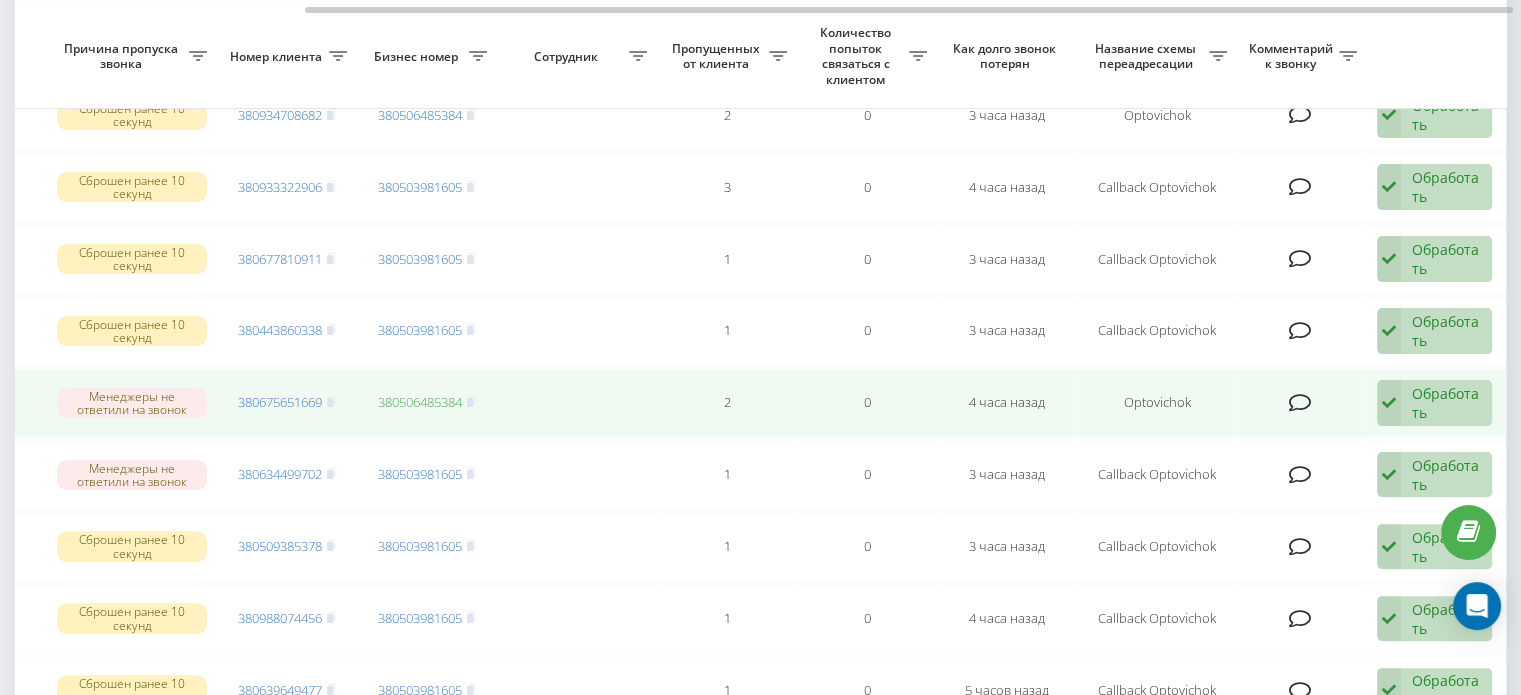scroll, scrollTop: 500, scrollLeft: 0, axis: vertical 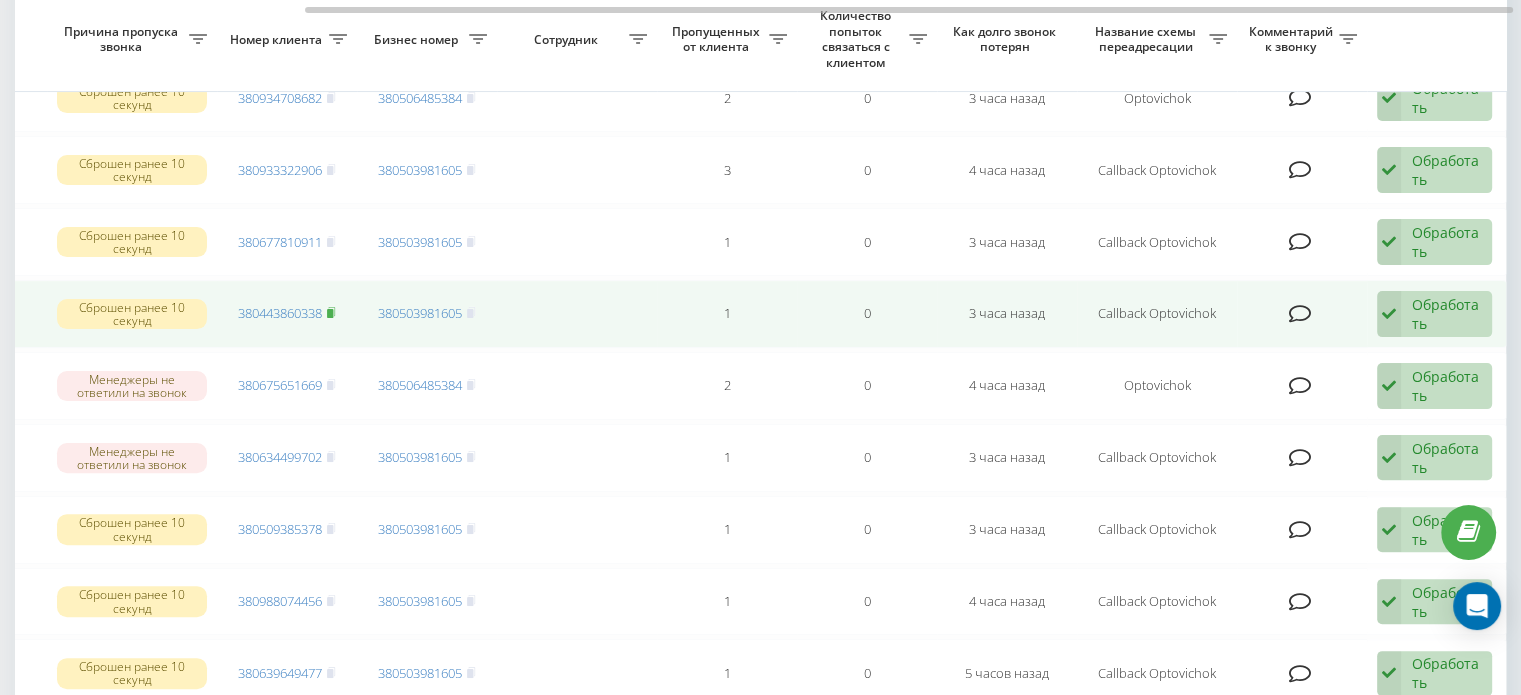 click 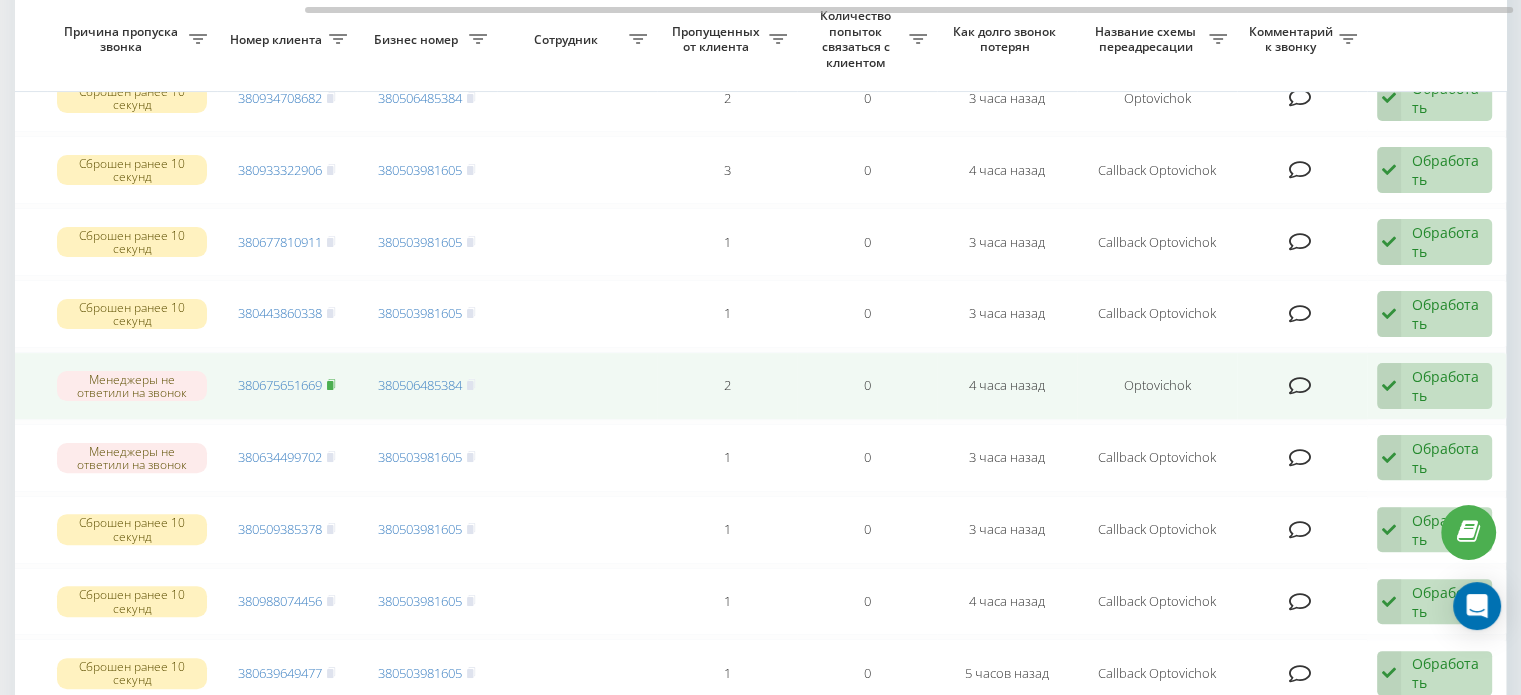 click 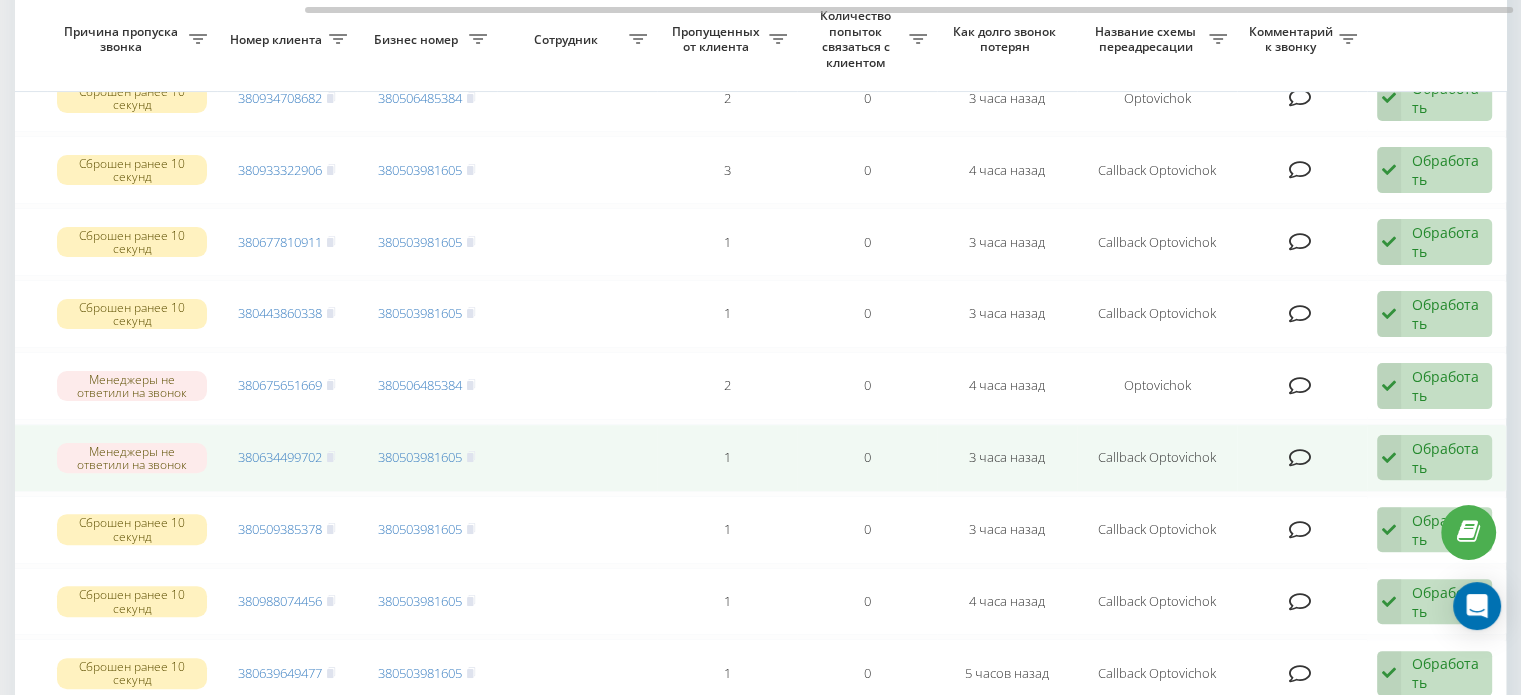 click 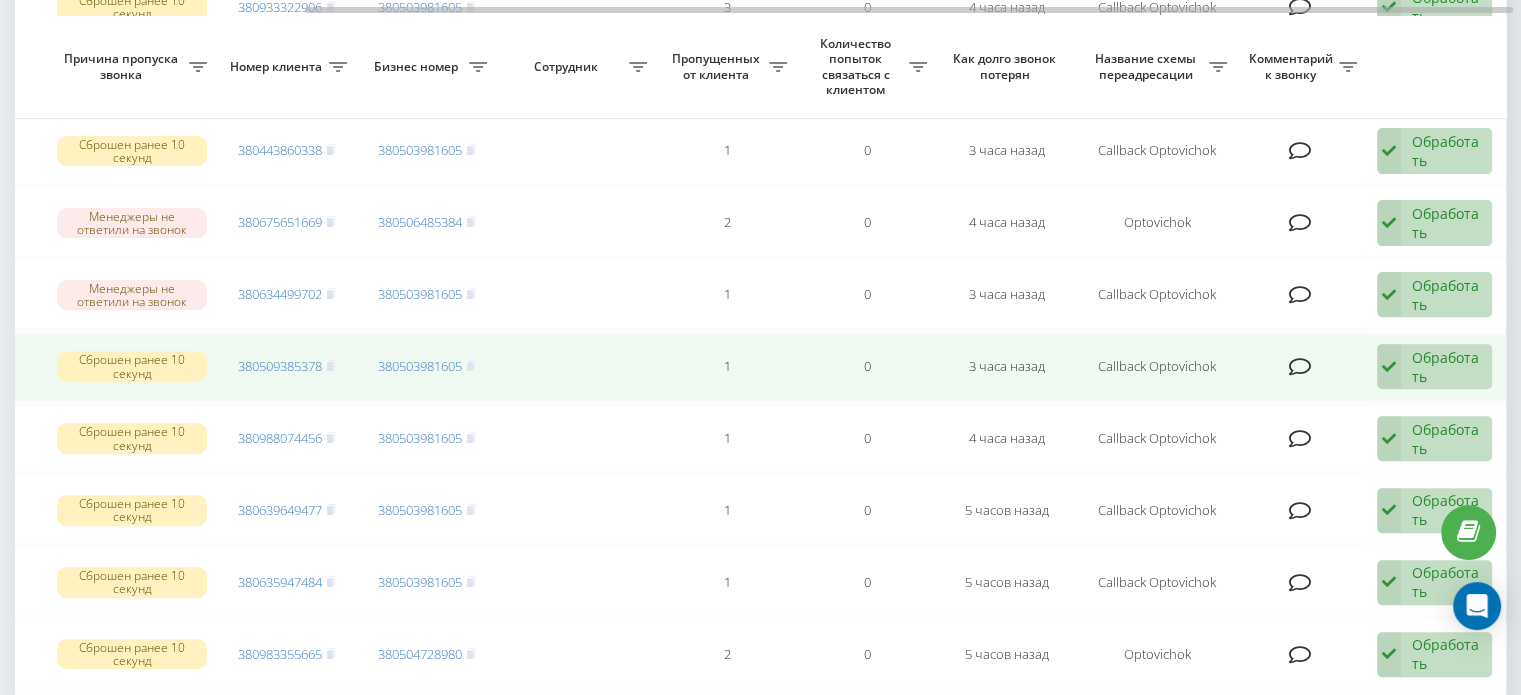 scroll, scrollTop: 700, scrollLeft: 0, axis: vertical 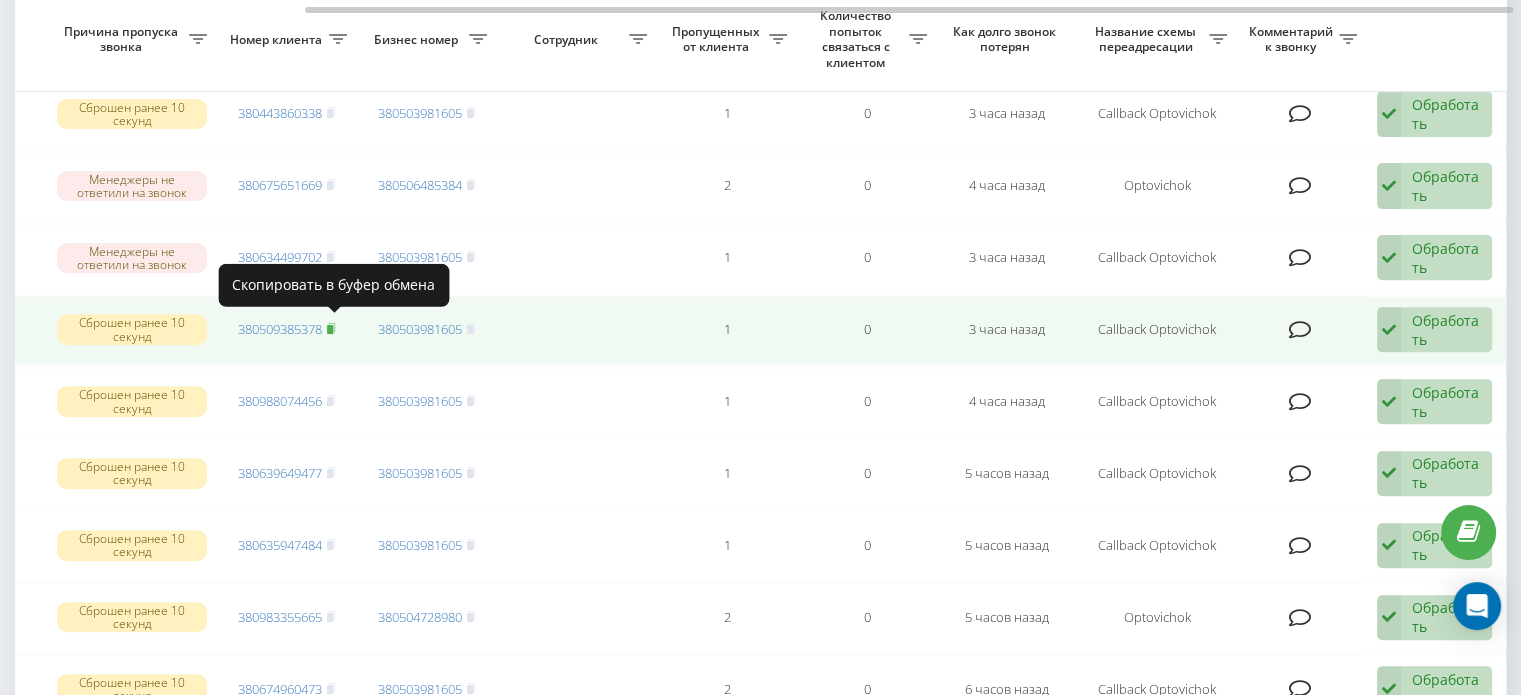 click 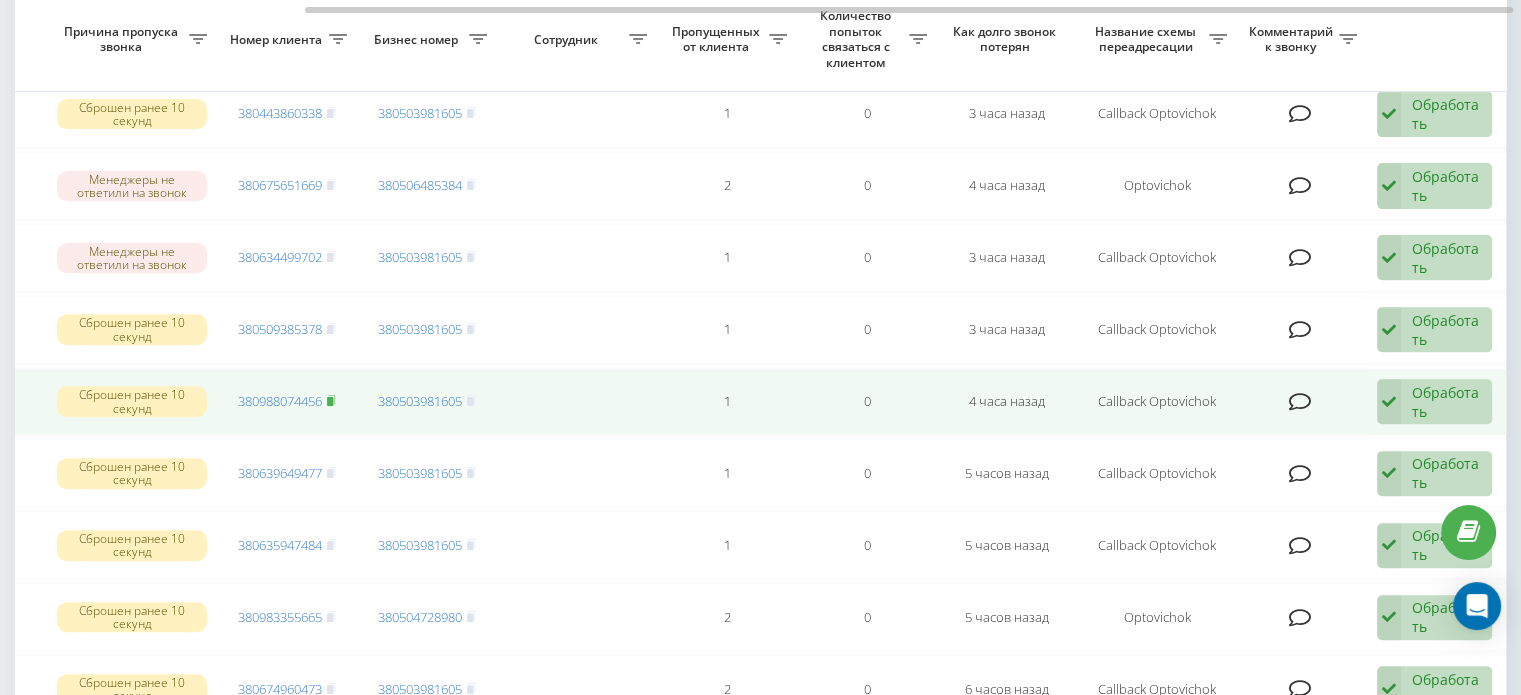 click 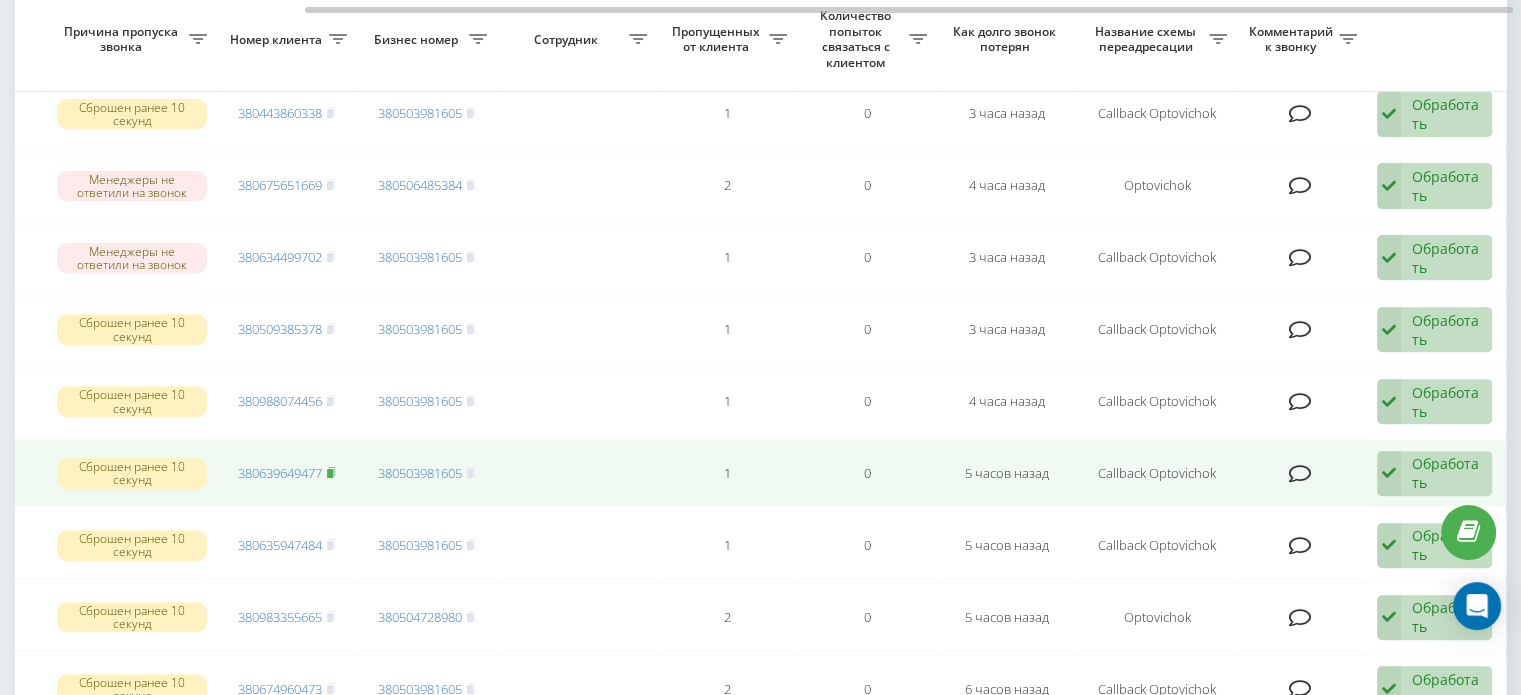 click 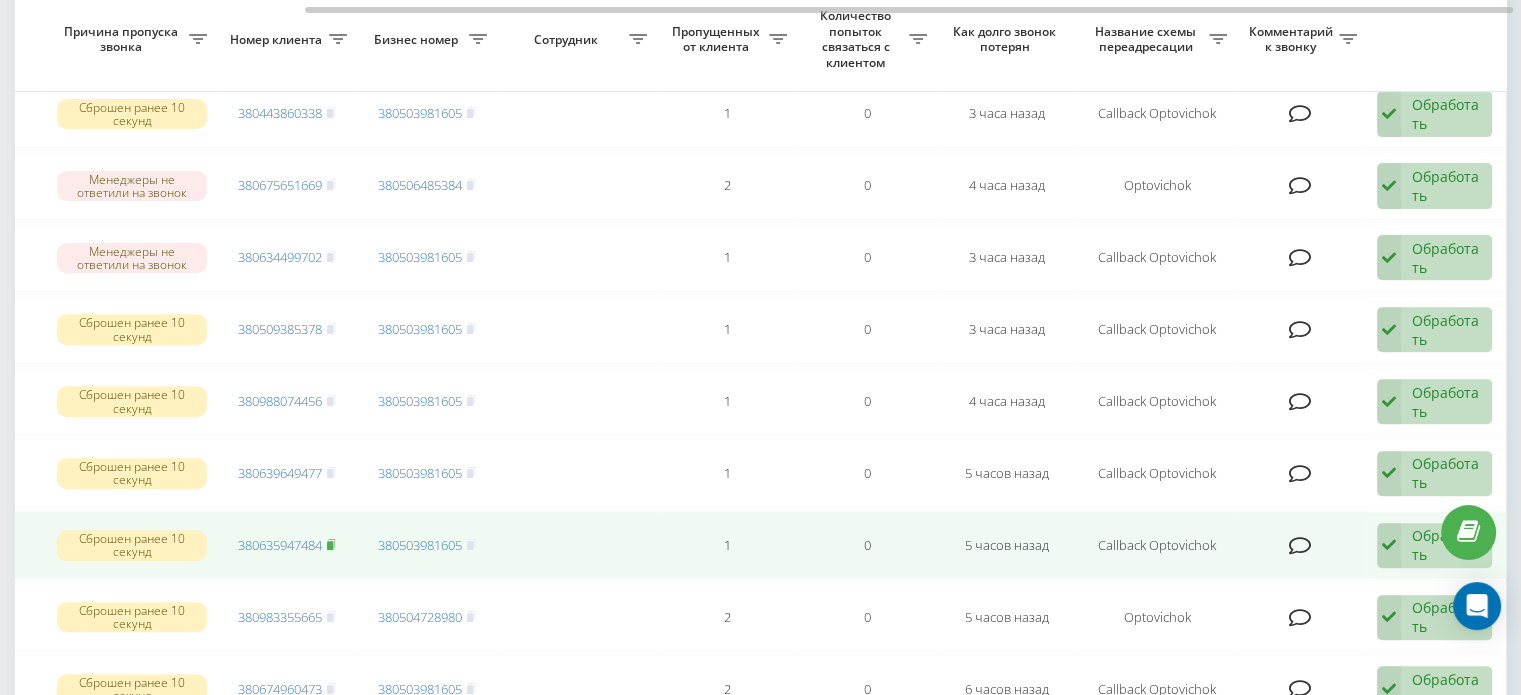 click 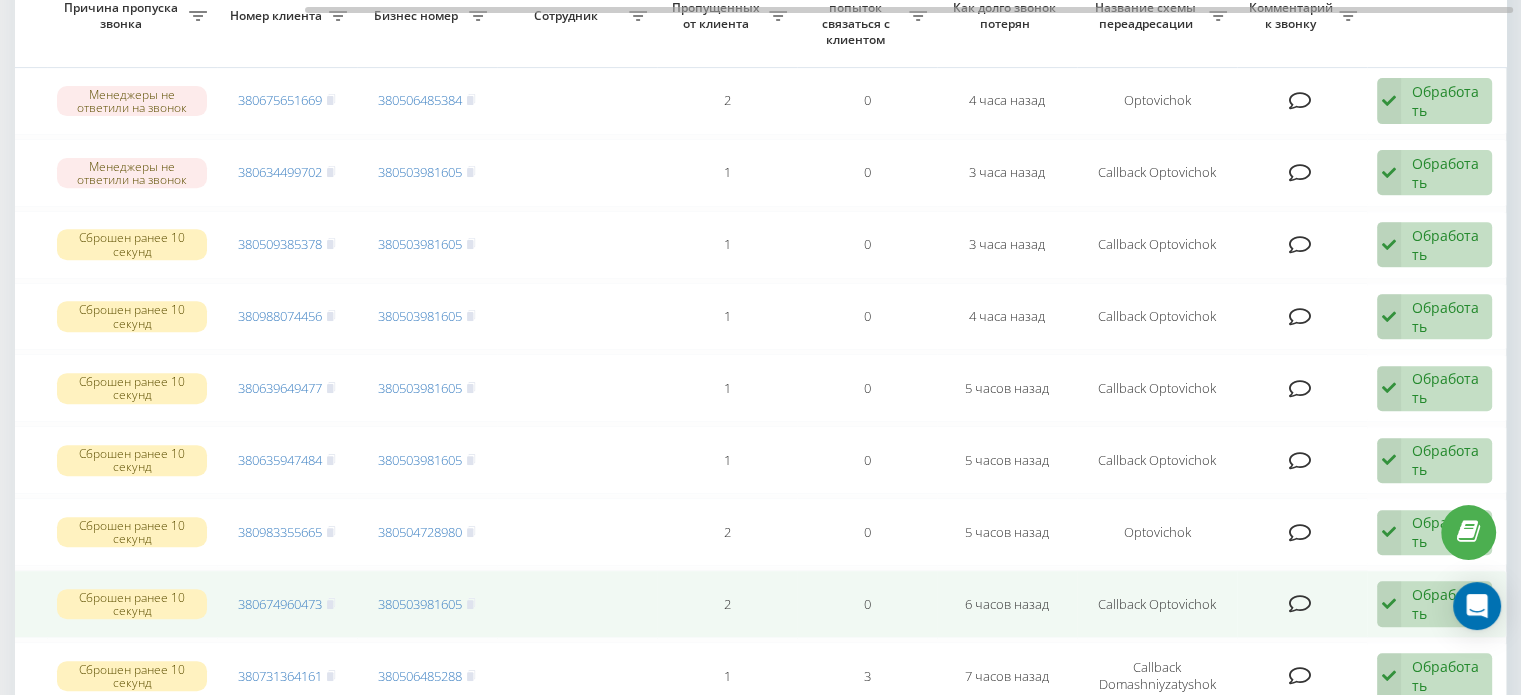 scroll, scrollTop: 900, scrollLeft: 0, axis: vertical 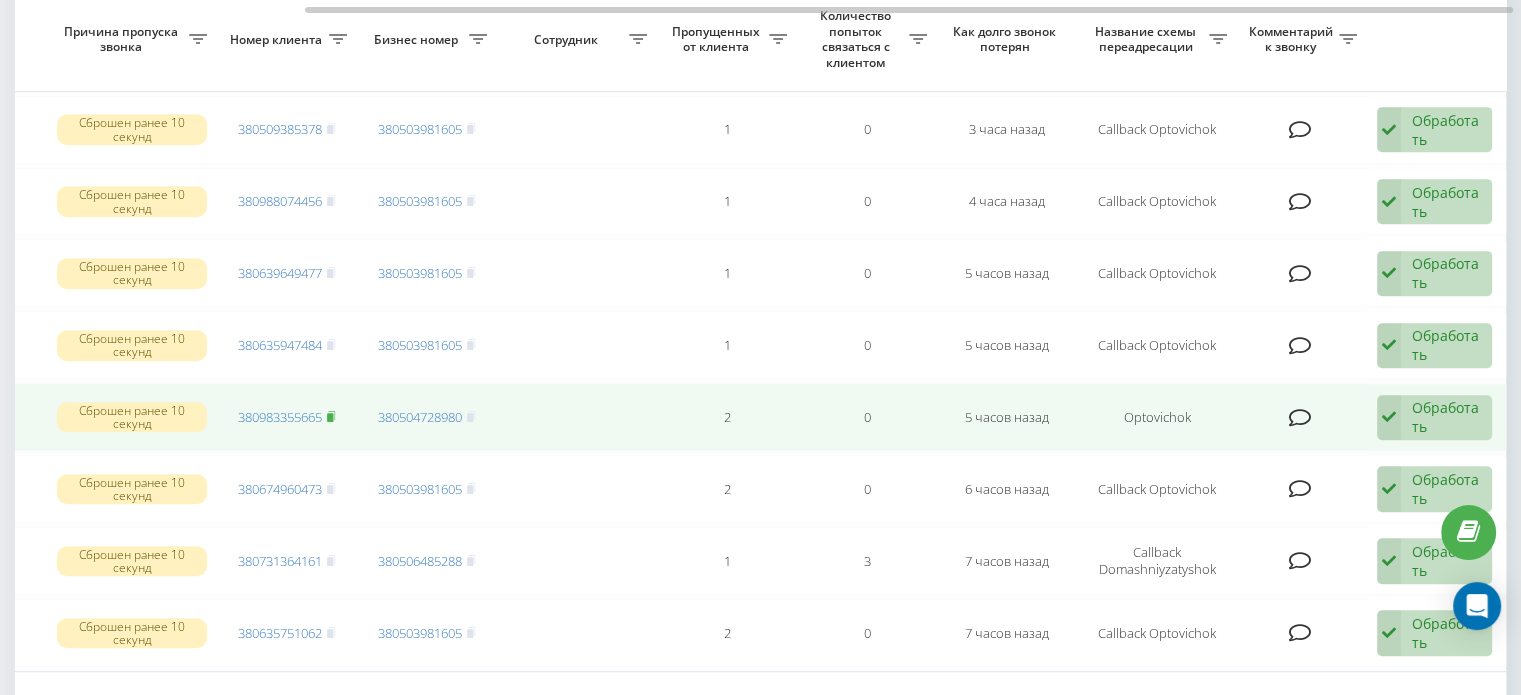 click 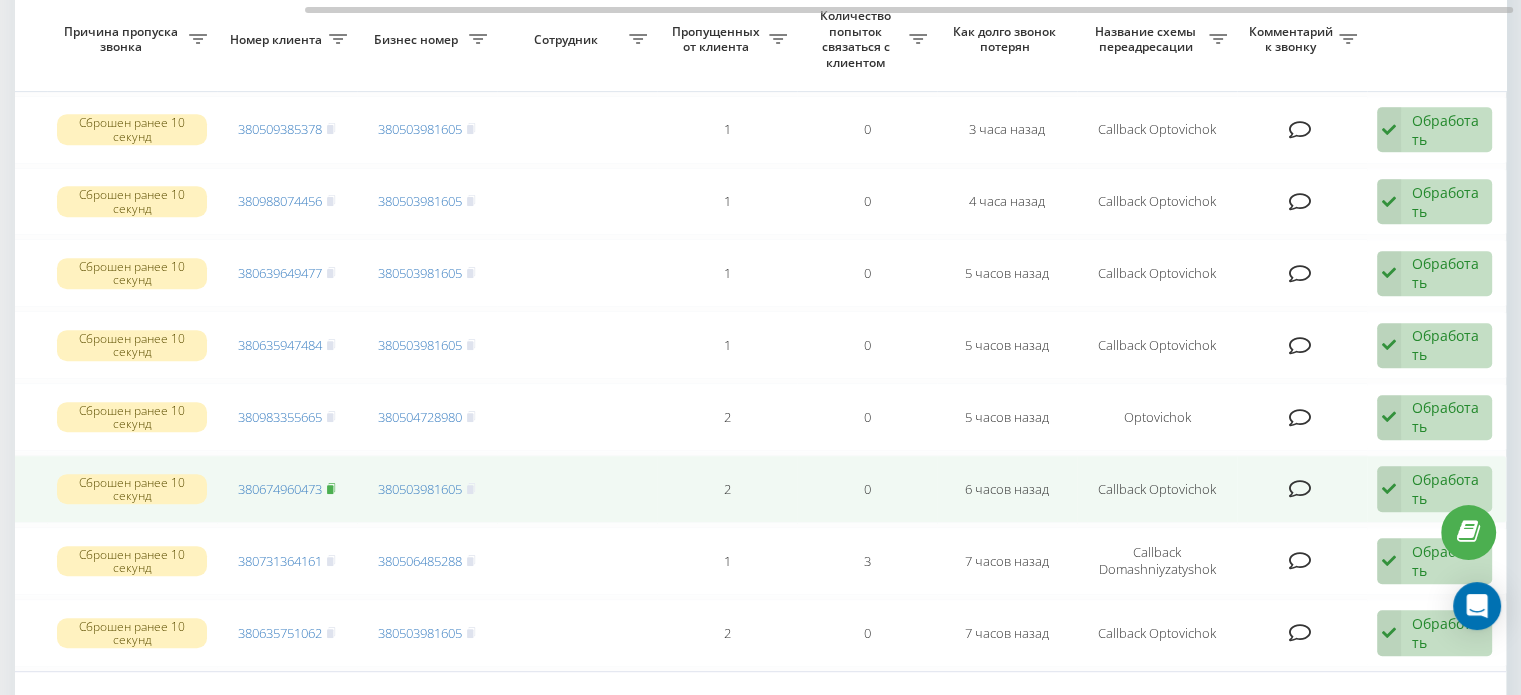 click 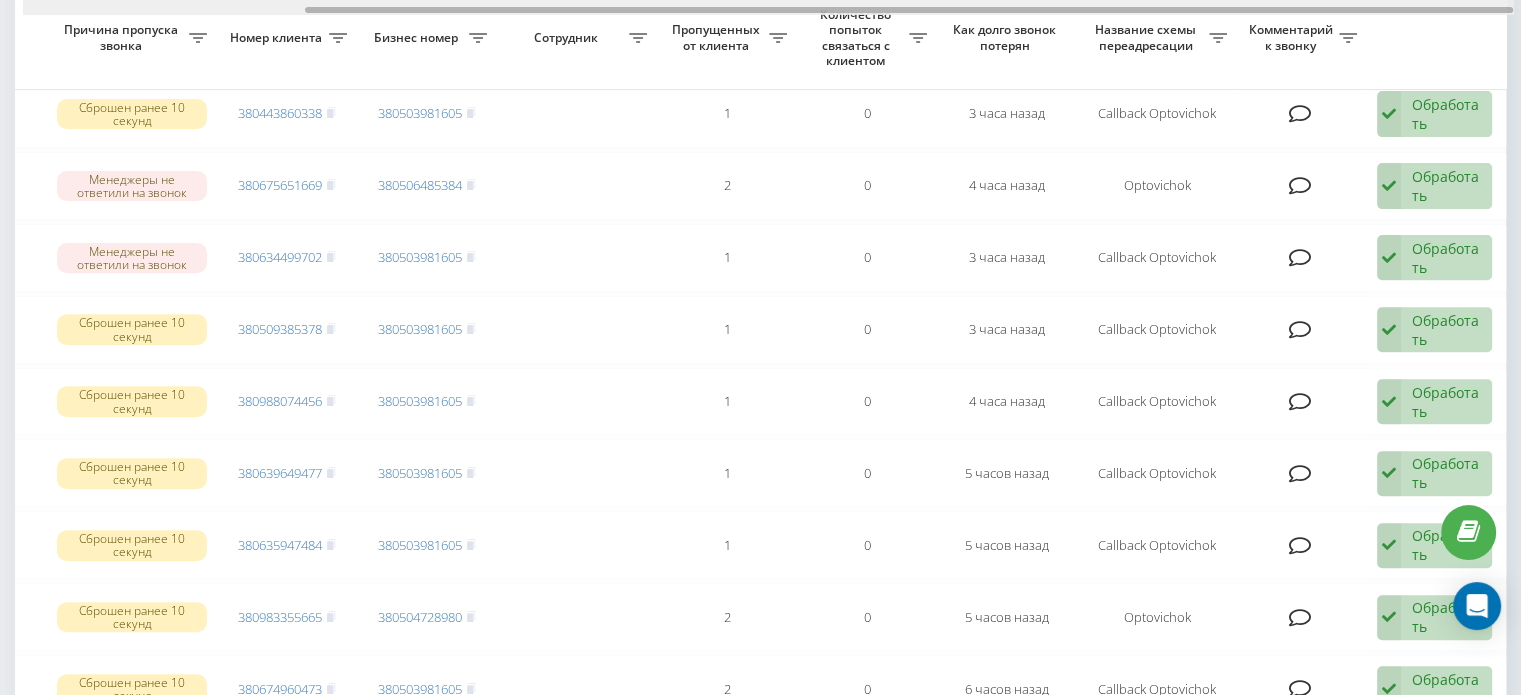 scroll, scrollTop: 300, scrollLeft: 0, axis: vertical 